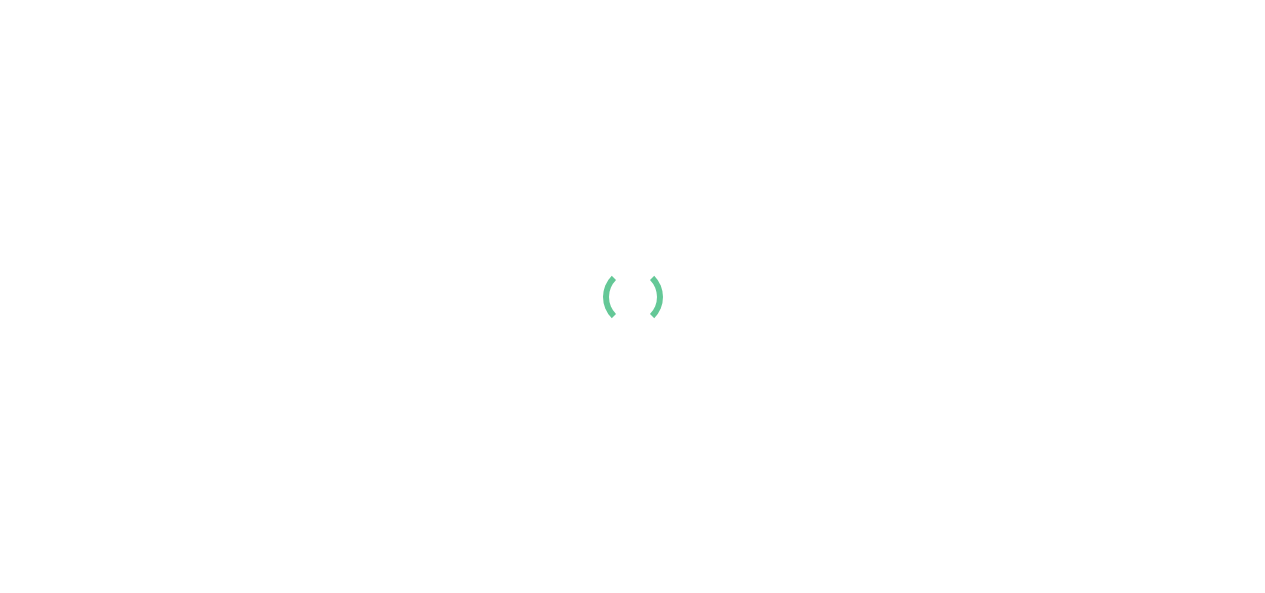 scroll, scrollTop: 0, scrollLeft: 0, axis: both 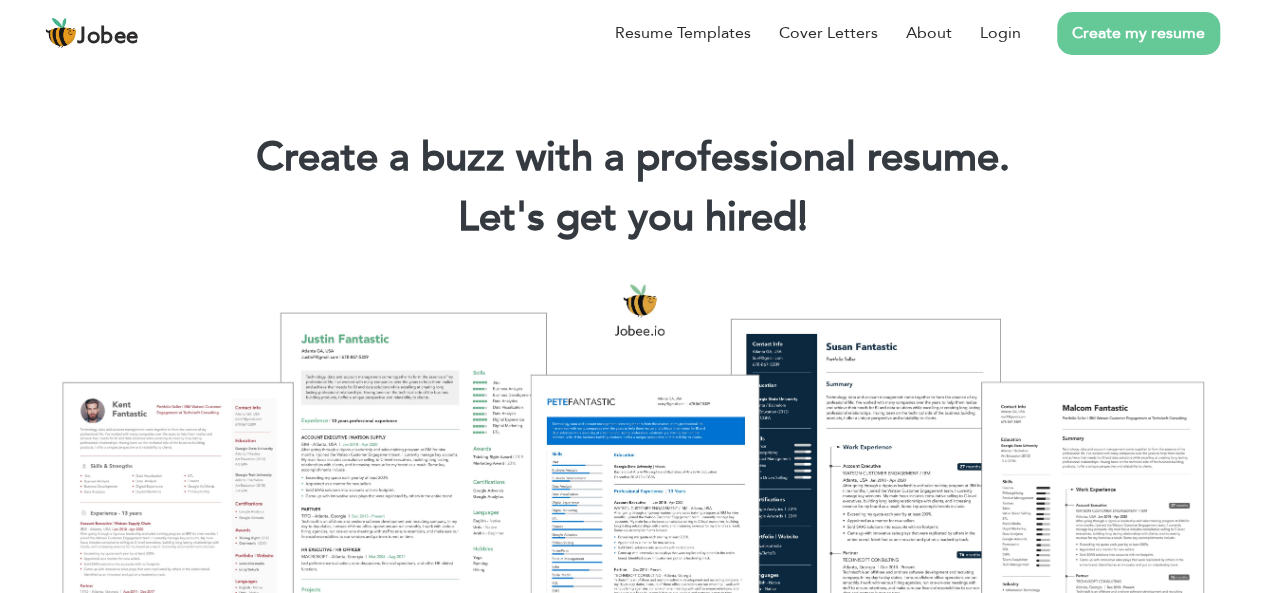 click on "Create my resume" at bounding box center (1138, 33) 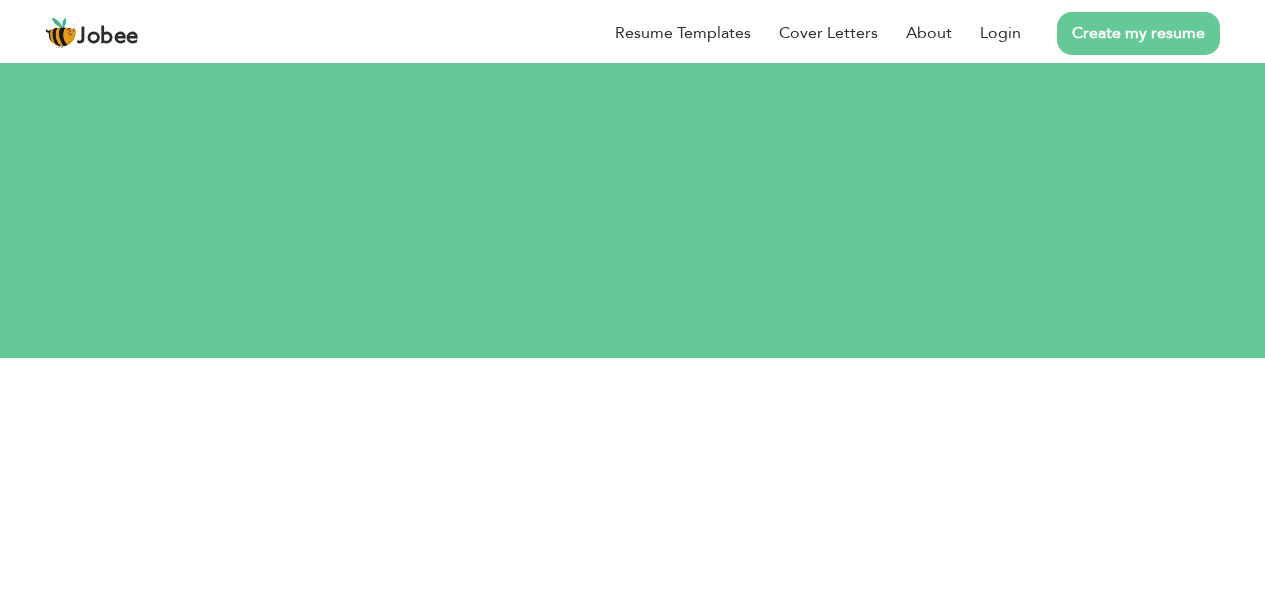 scroll, scrollTop: 0, scrollLeft: 0, axis: both 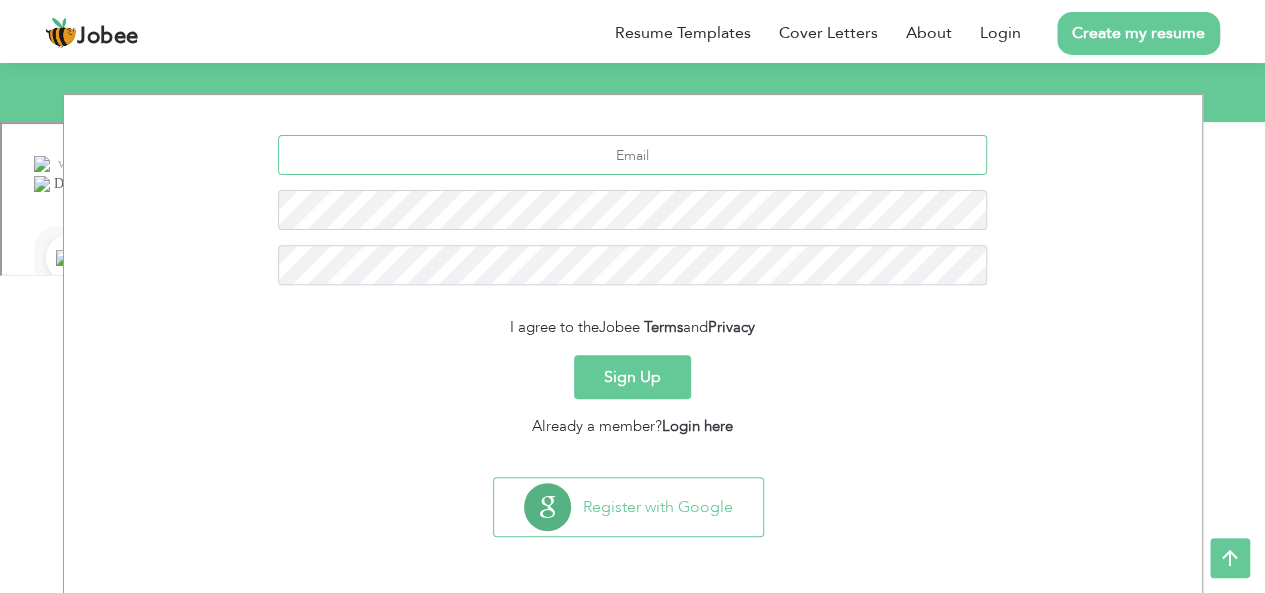 click at bounding box center [632, 155] 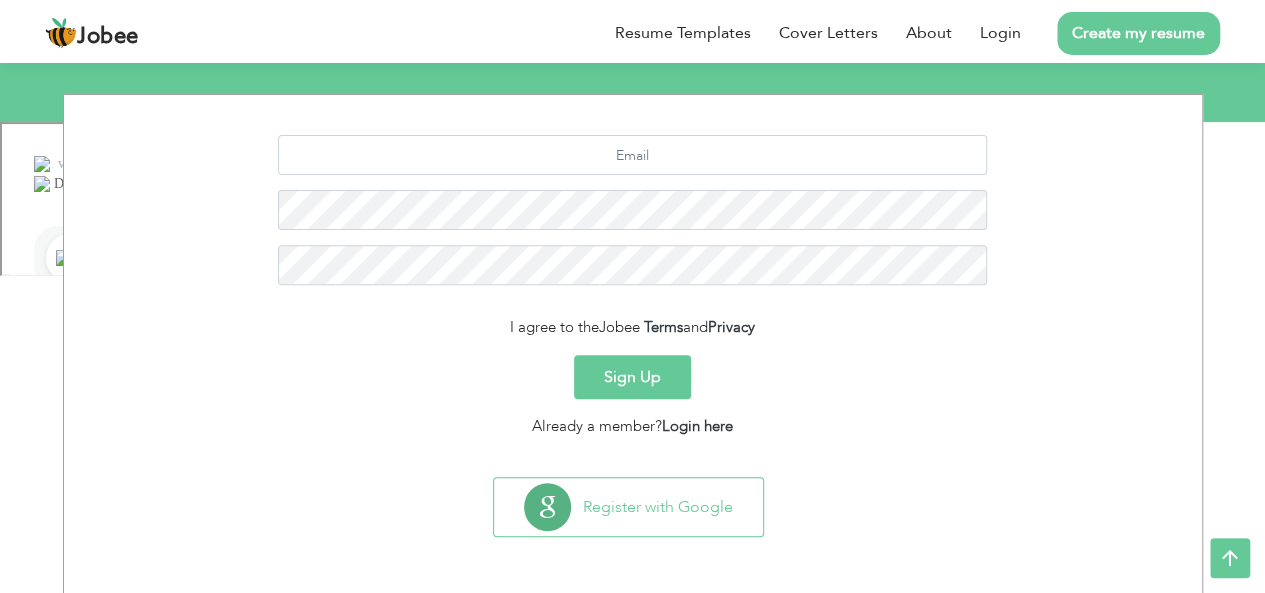 click on "Sign Up" at bounding box center (632, 377) 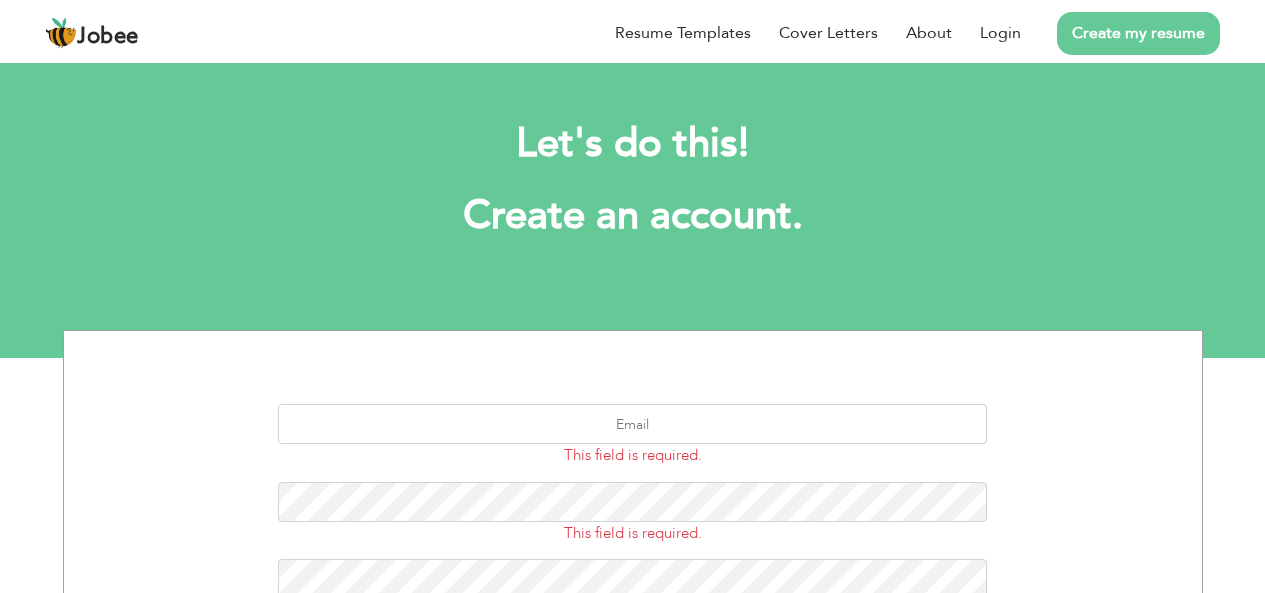 scroll, scrollTop: 0, scrollLeft: 0, axis: both 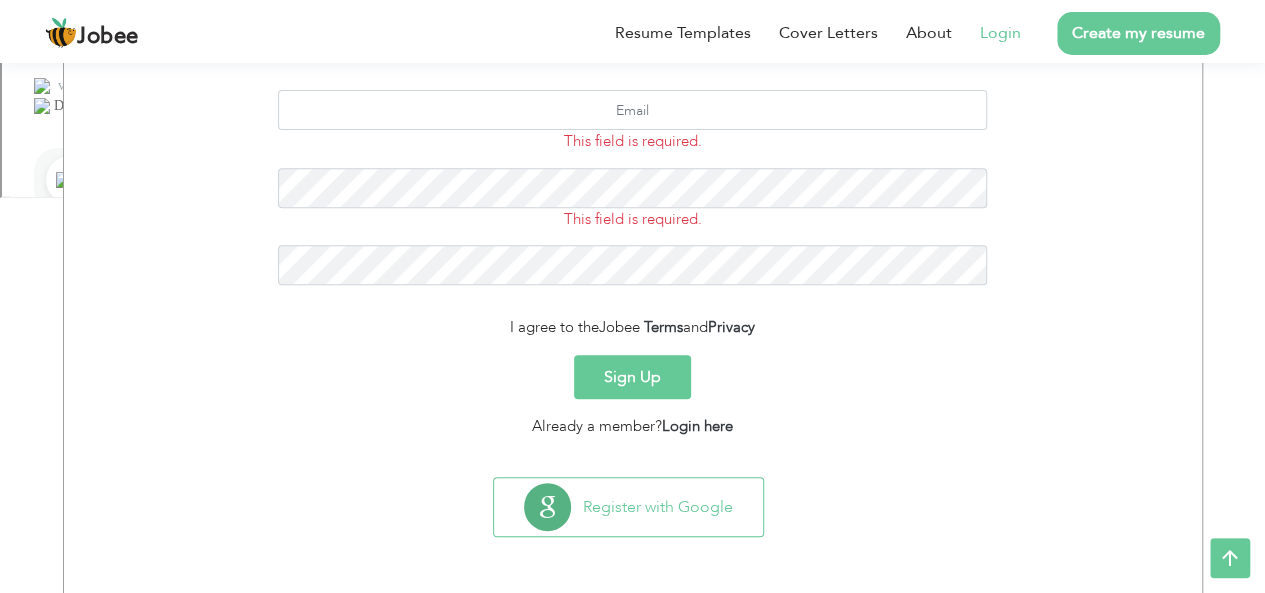 click on "Login" at bounding box center (1000, 33) 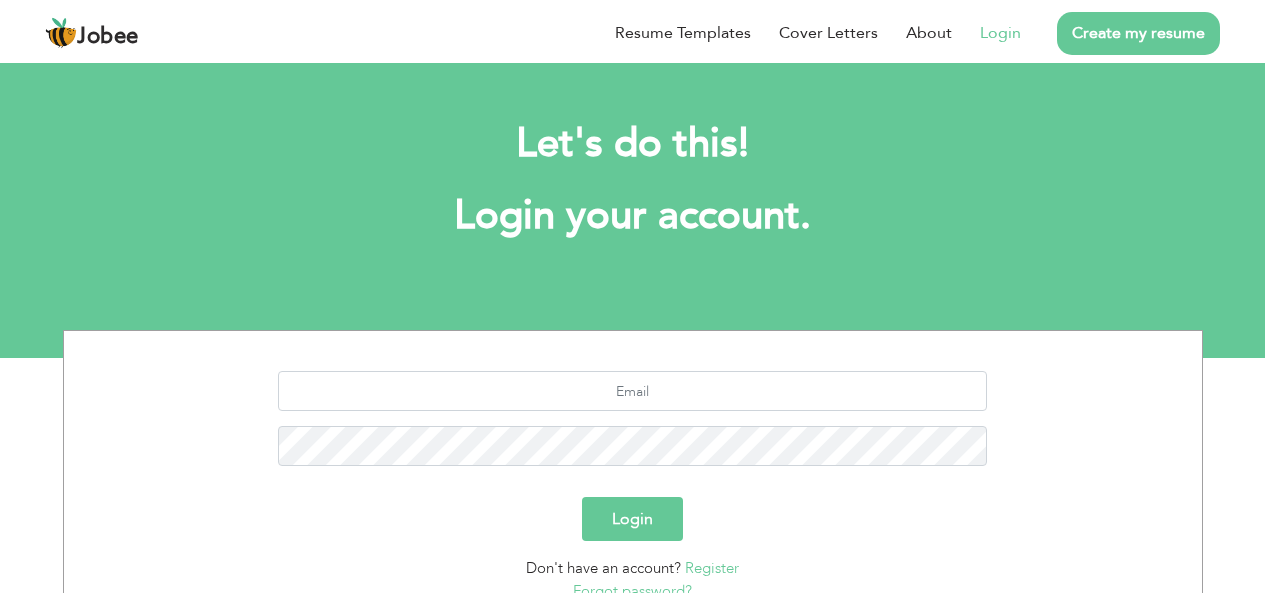 scroll, scrollTop: 0, scrollLeft: 0, axis: both 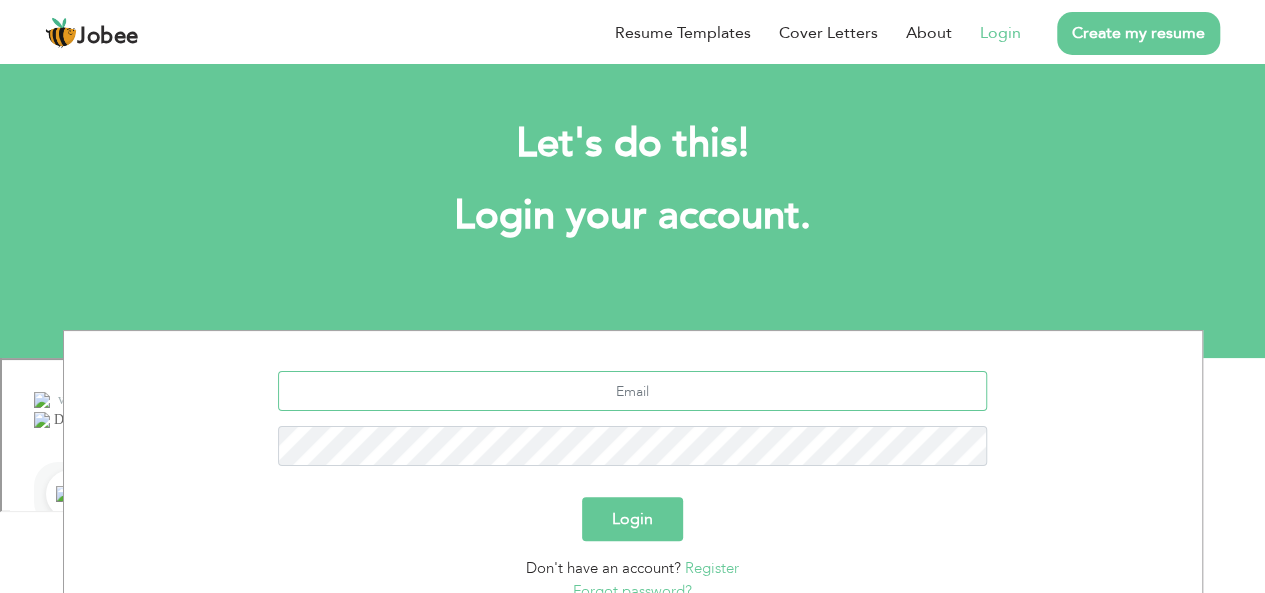 click at bounding box center (632, 391) 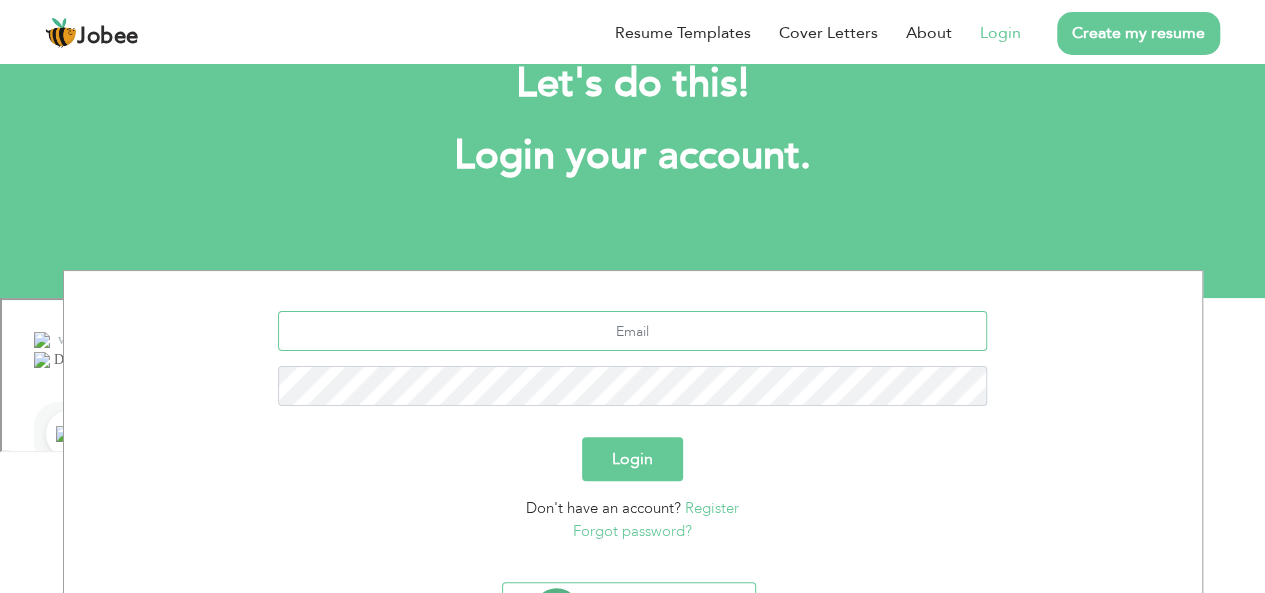 scroll, scrollTop: 166, scrollLeft: 0, axis: vertical 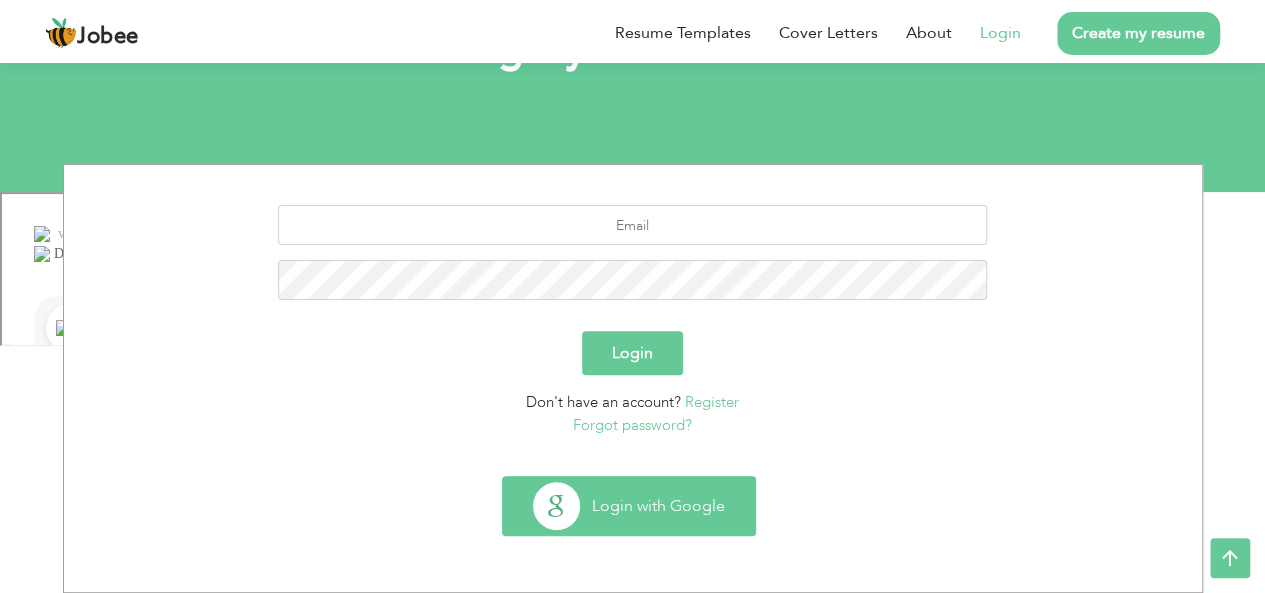click on "Login with Google" at bounding box center [629, 506] 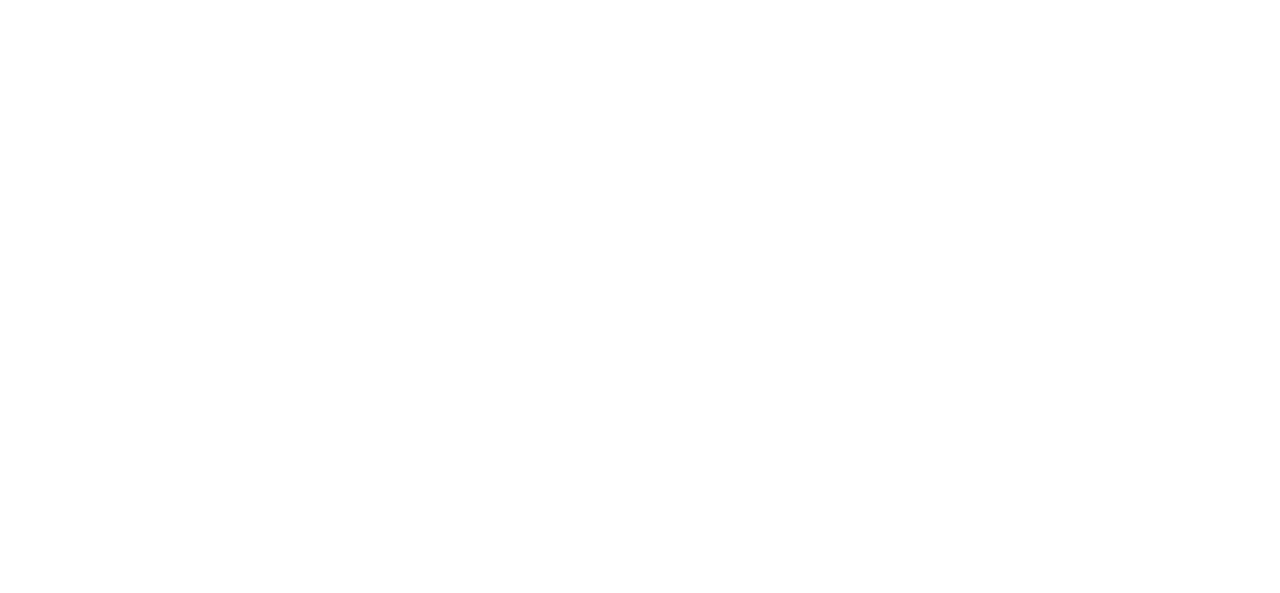 scroll, scrollTop: 0, scrollLeft: 0, axis: both 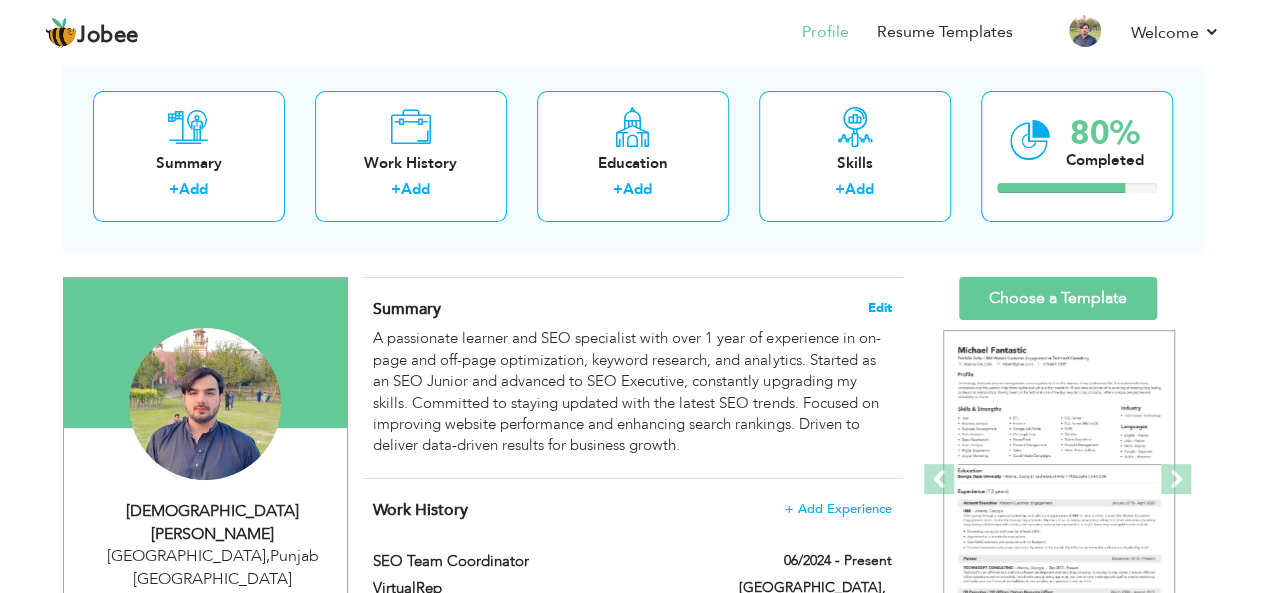 click on "Edit" at bounding box center [880, 308] 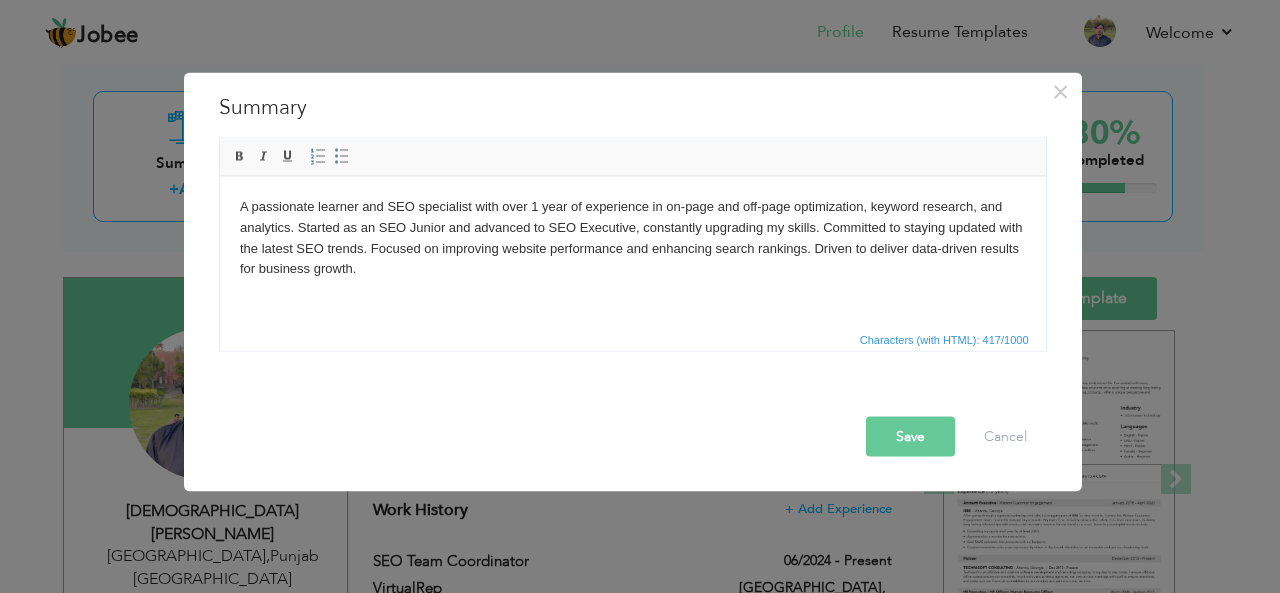 click on "A passionate learner and SEO specialist with over 1 year of experience in on-page and off-page optimization, keyword research, and analytics. Started as an SEO Junior and advanced to SEO Executive, constantly upgrading my skills. Committed to staying updated with the latest SEO trends. Focused on improving website performance and enhancing search rankings. Driven to deliver data-driven results for business growth." at bounding box center [632, 237] 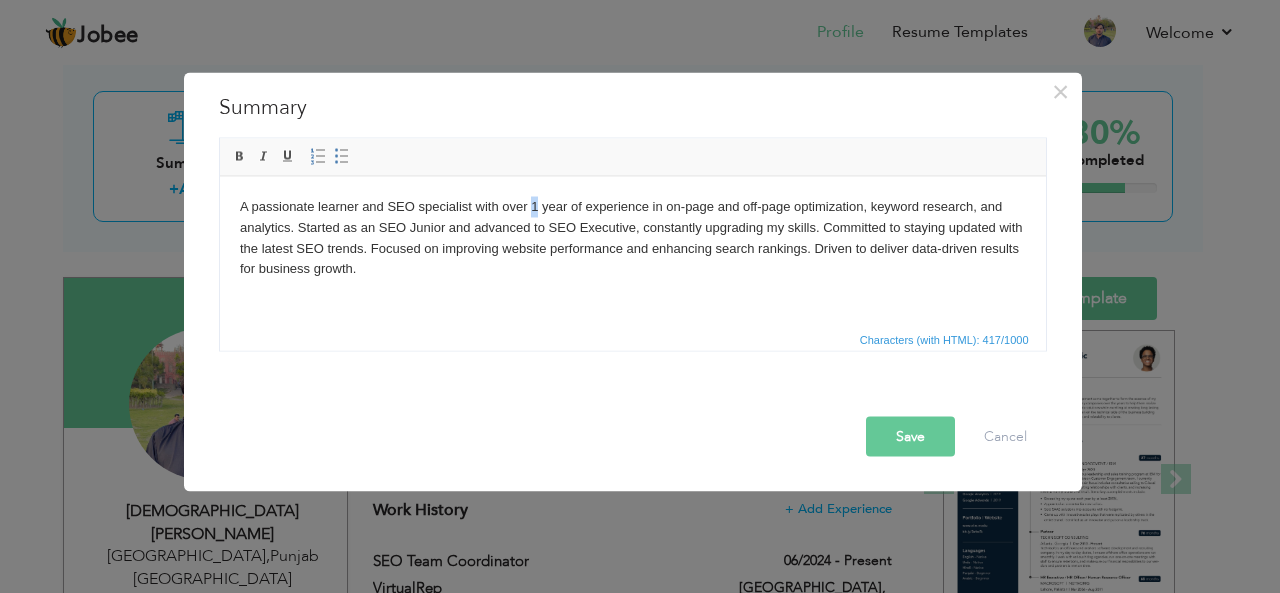 type 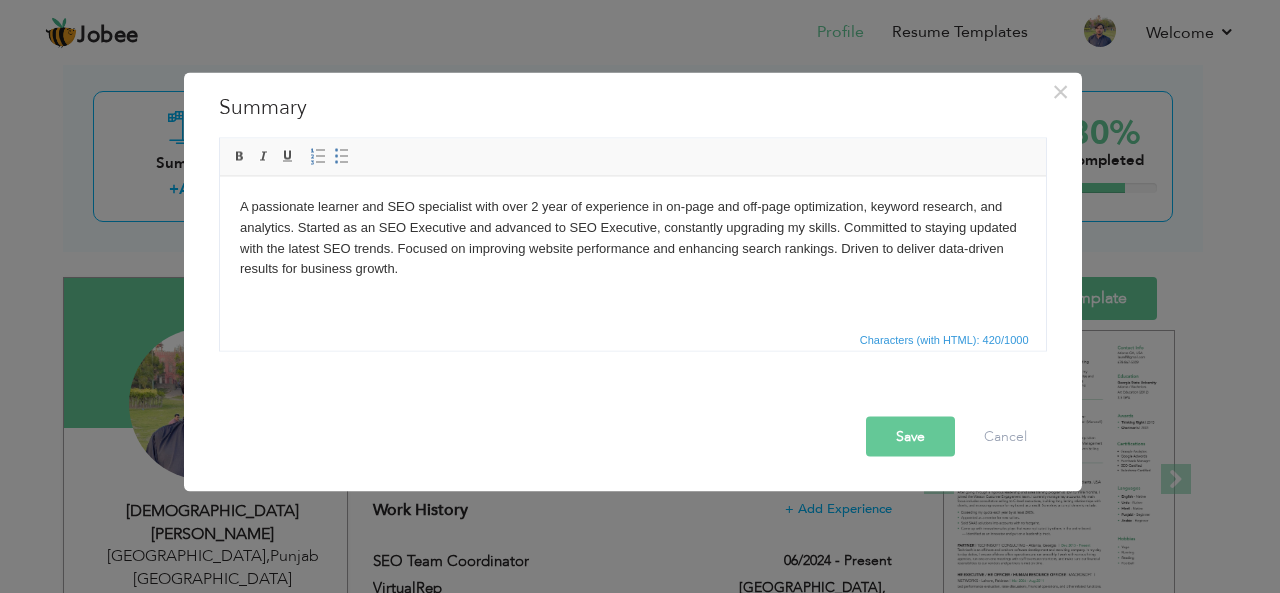 click on "A passionate learner and SEO specialist with over 2 year of experience in on-page and off-page optimization, keyword research, and analytics. Started as an SEO Executive and advanced to SEO Executive, constantly upgrading my skills. Committed to staying updated with the latest SEO trends. Focused on improving website performance and enhancing search rankings. Driven to deliver data-driven results for business growth." at bounding box center (632, 237) 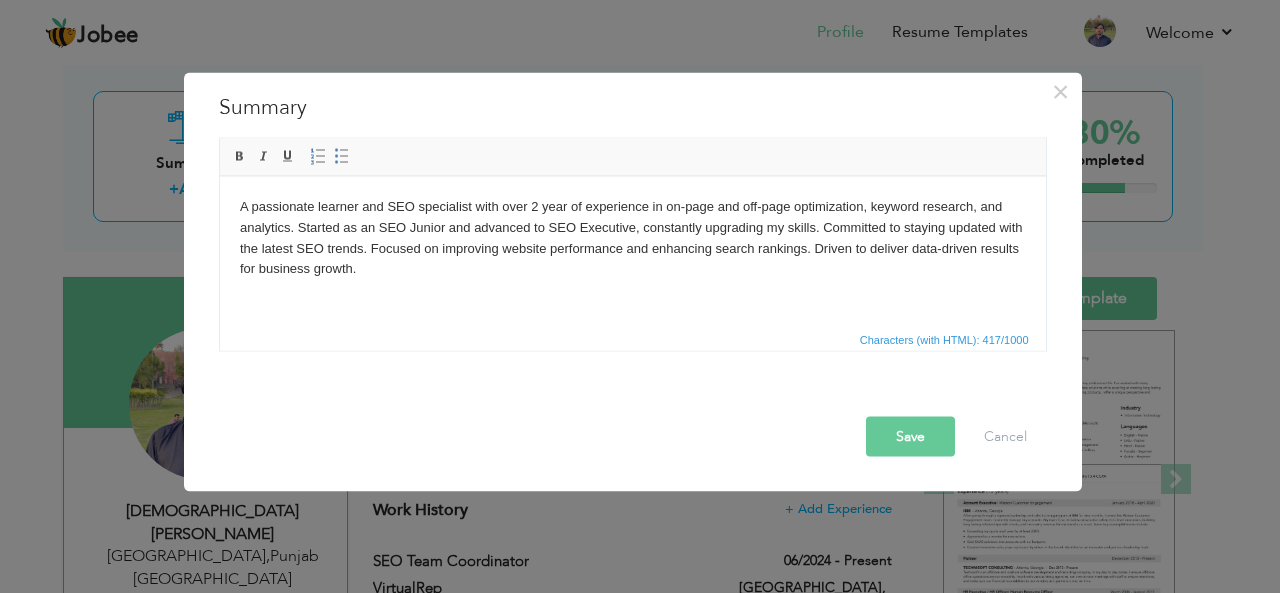 click on "A passionate learner and SEO specialist with over 2 year of experience in on-page and off-page optimization, keyword research, and analytics. Started as an SEO Junior and advanced to SEO Executive, constantly upgrading my skills. Committed to staying updated with the latest SEO trends. Focused on improving website performance and enhancing search rankings. Driven to deliver data-driven results for business growth." at bounding box center [632, 237] 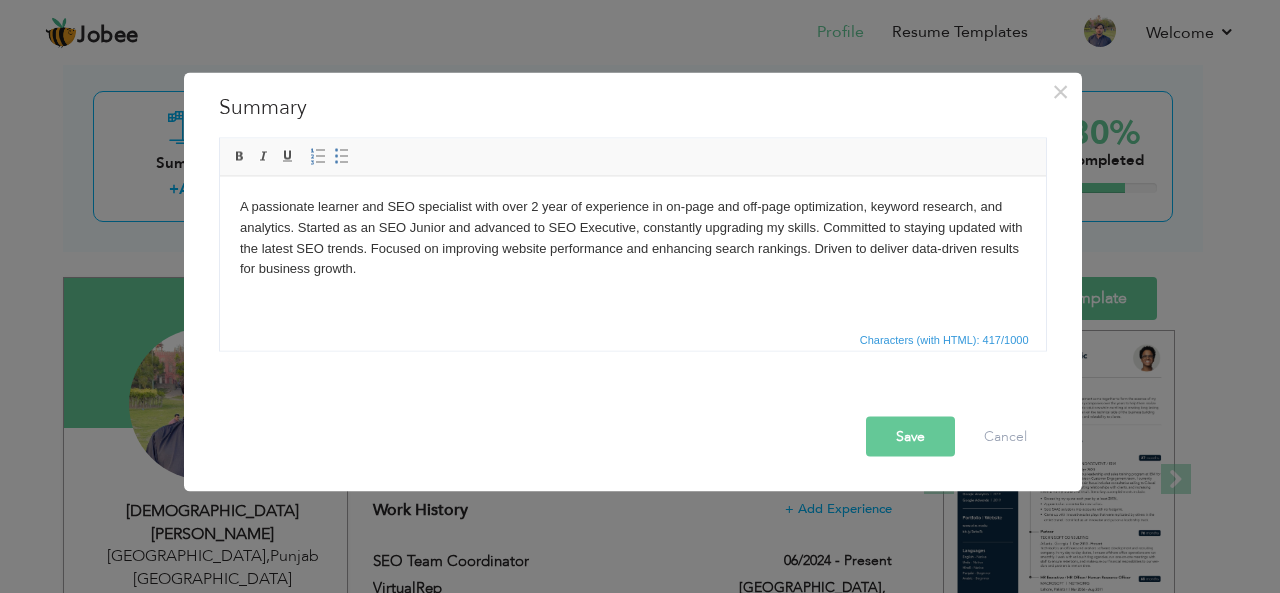 click on "Save" at bounding box center (910, 436) 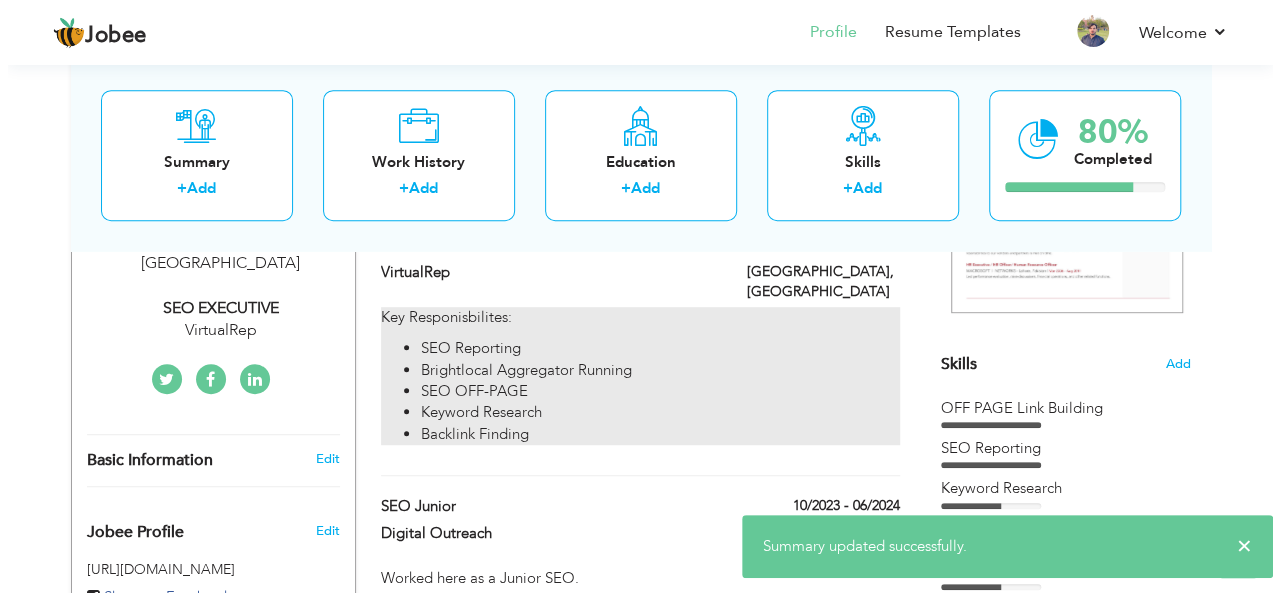 scroll, scrollTop: 600, scrollLeft: 0, axis: vertical 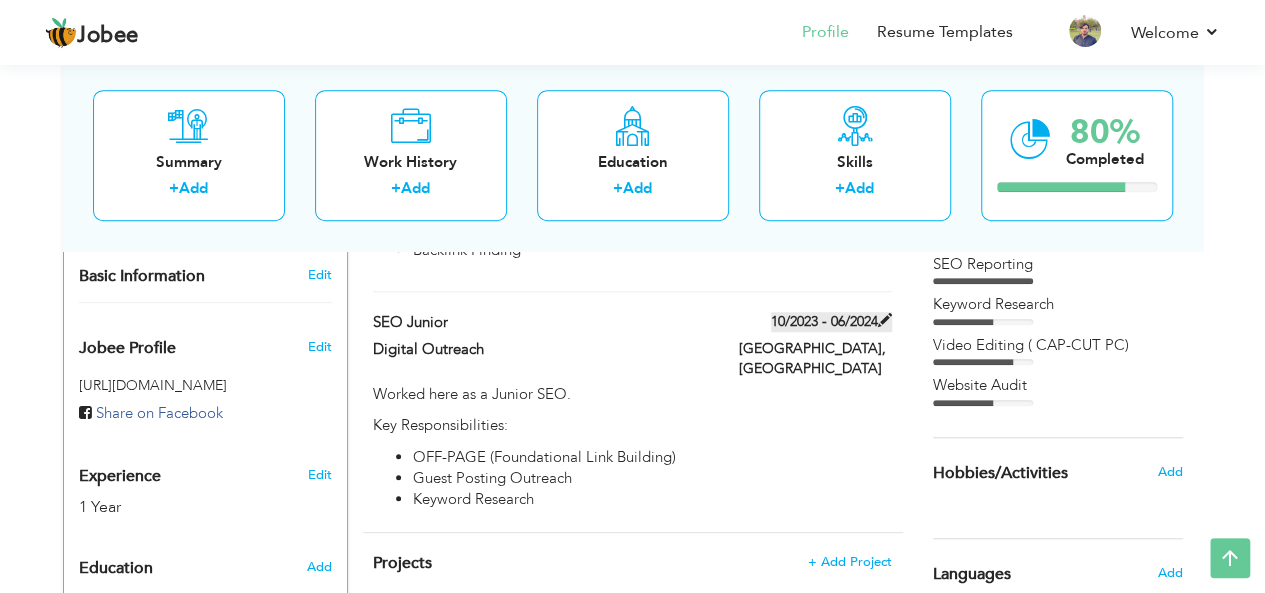 click at bounding box center (885, 320) 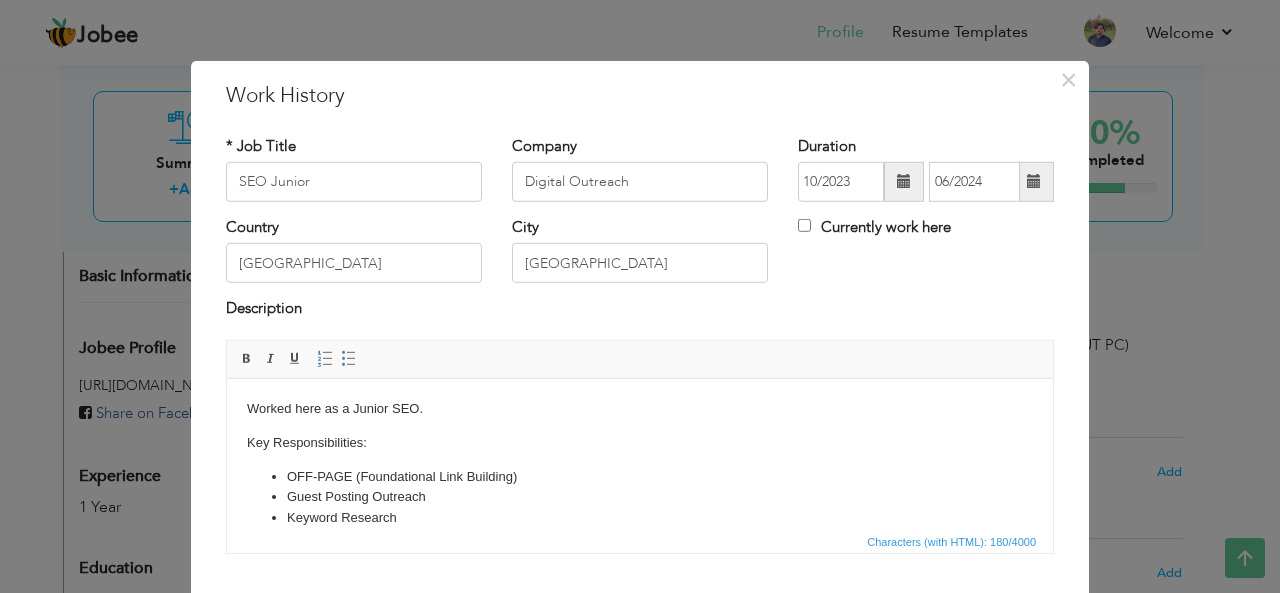 click at bounding box center (904, 182) 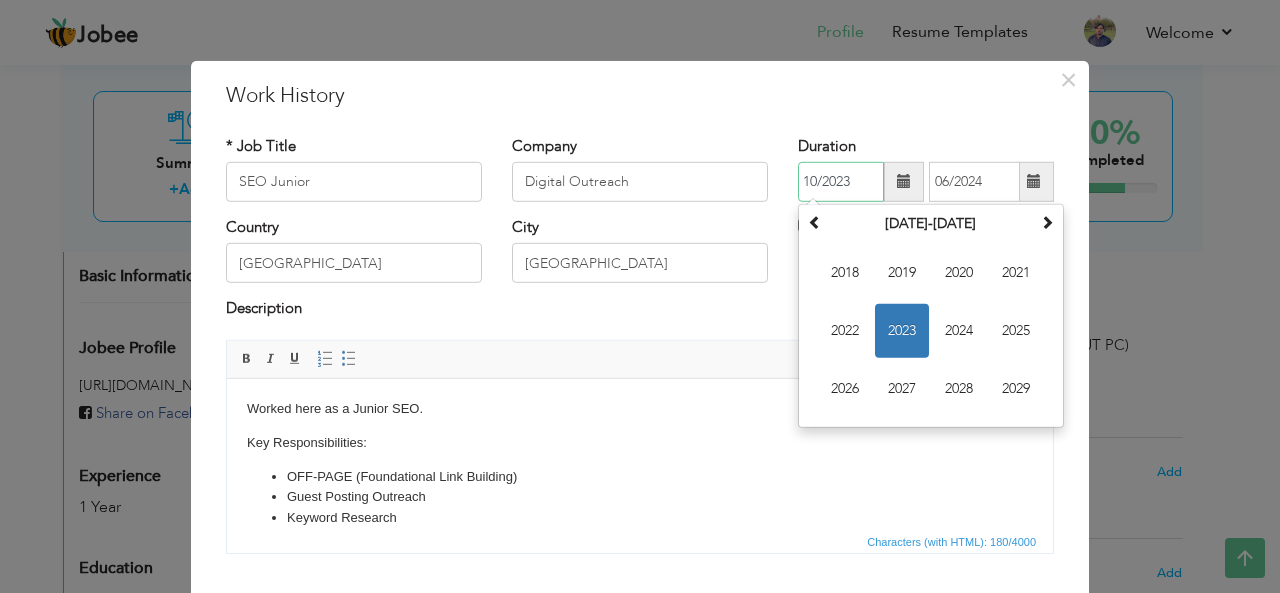 click on "2023" at bounding box center (902, 331) 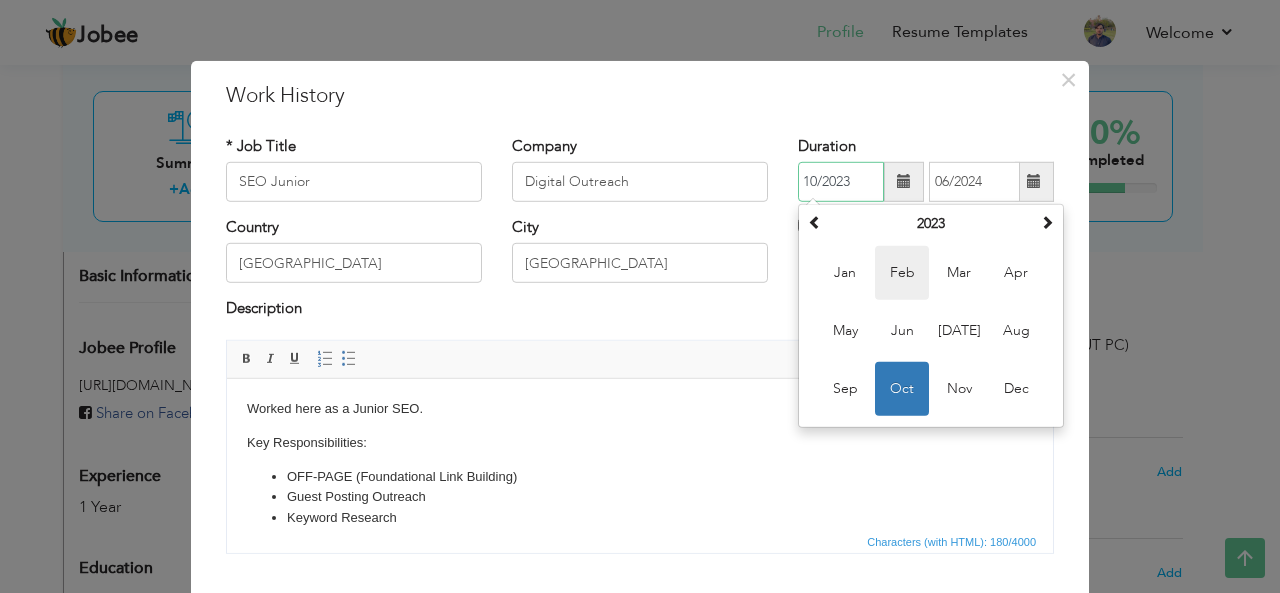 click on "Feb" at bounding box center [902, 273] 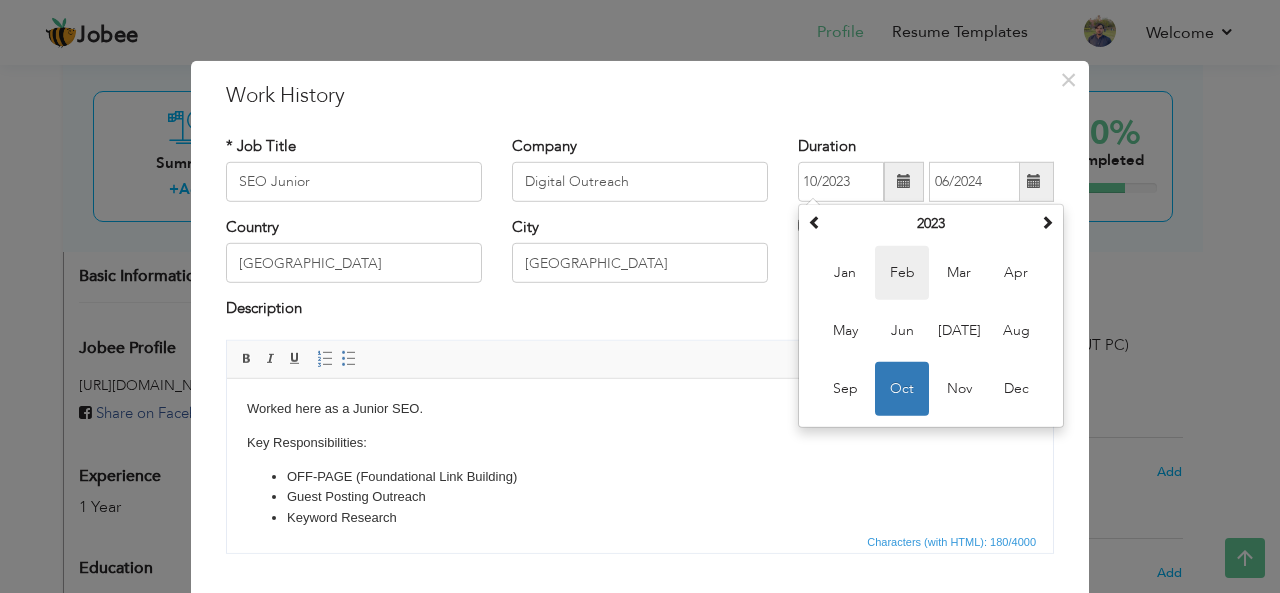 type on "02/2023" 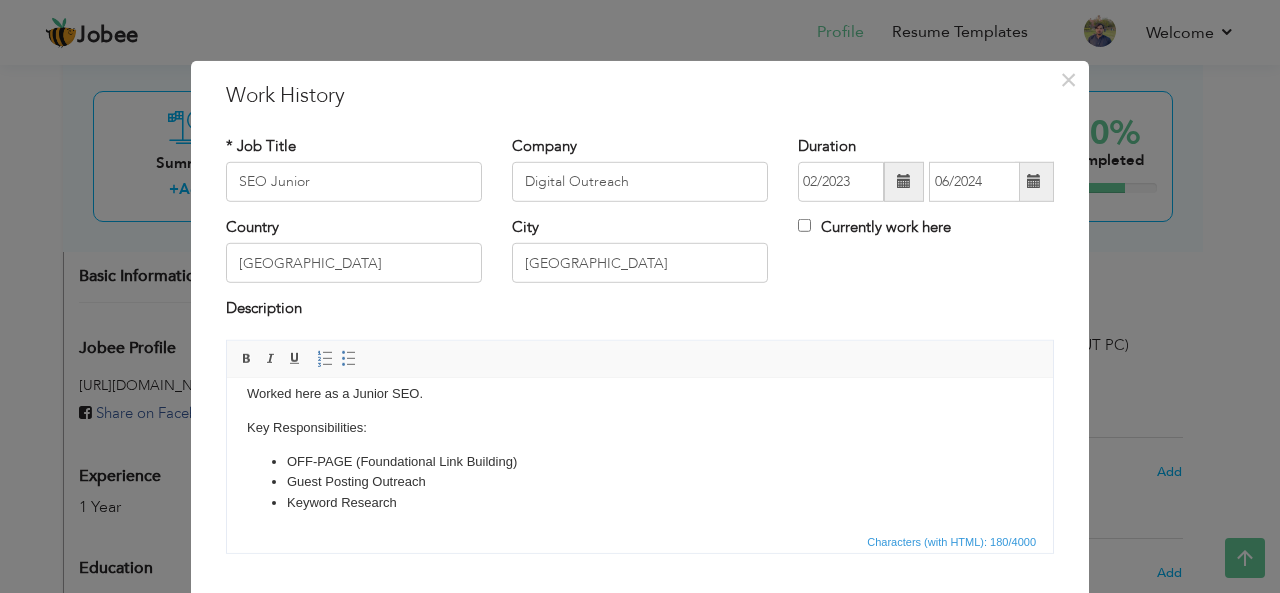 scroll, scrollTop: 20, scrollLeft: 0, axis: vertical 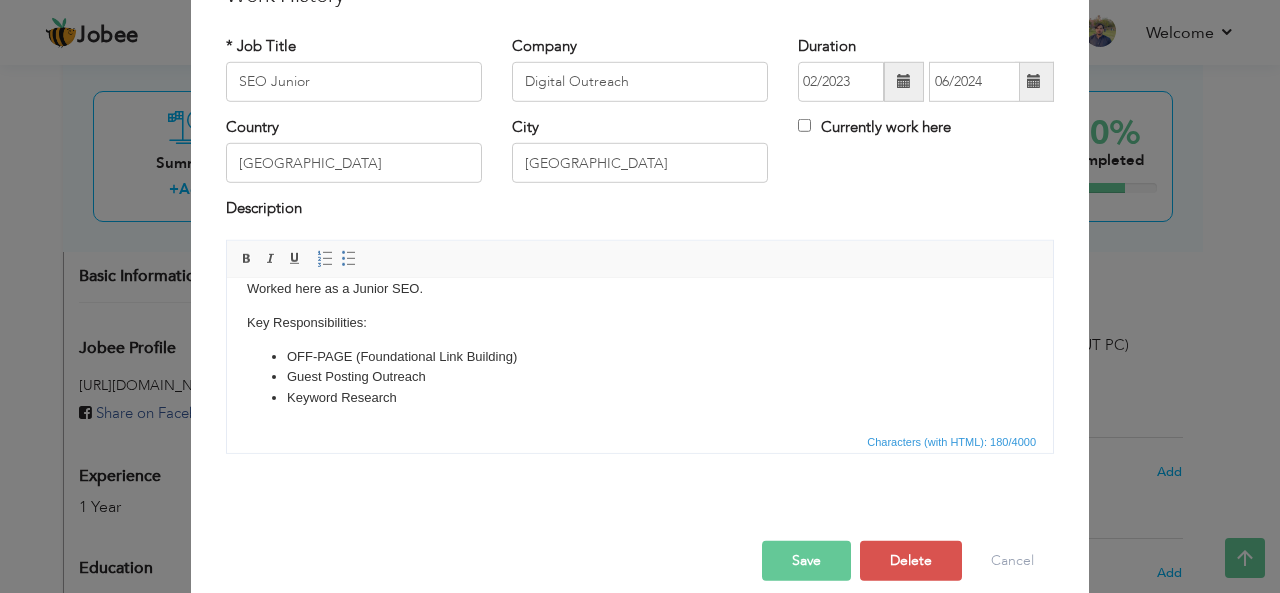 click on "Keyword Research" at bounding box center [640, 397] 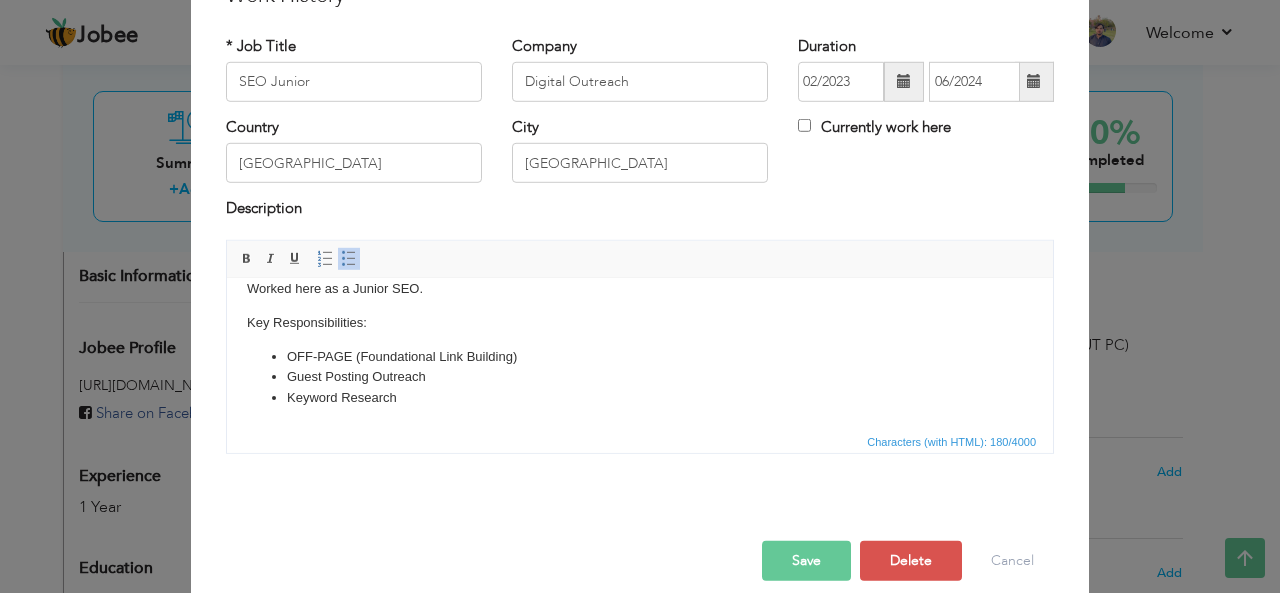 click on "Worked here as a Junior SEO.  Key Responsibilities: OFF-PAGE (Foundational Link Building) Guest Posting Outreach Keyword Research" at bounding box center [640, 343] 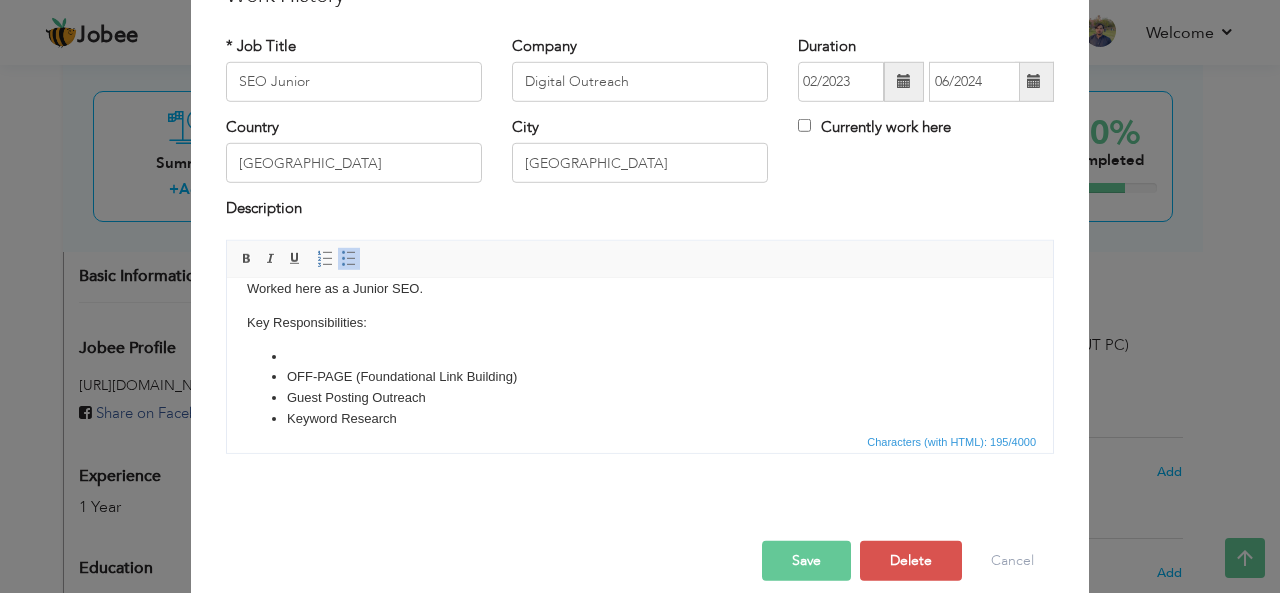 type 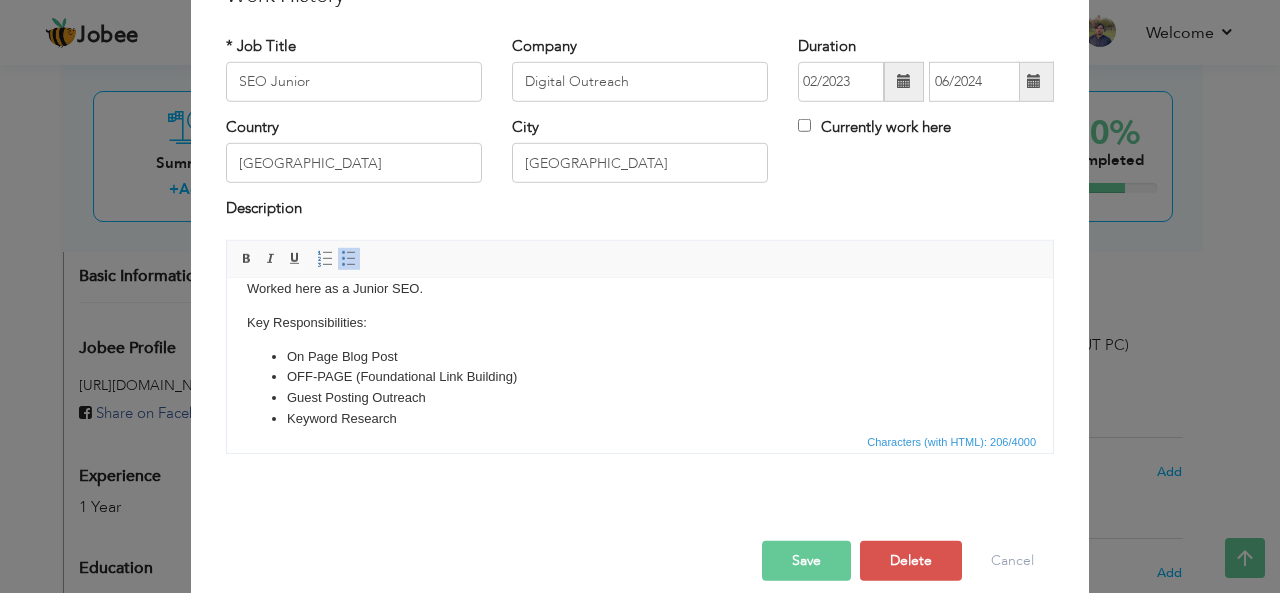 click on "Guest Posting Outreach" at bounding box center [640, 397] 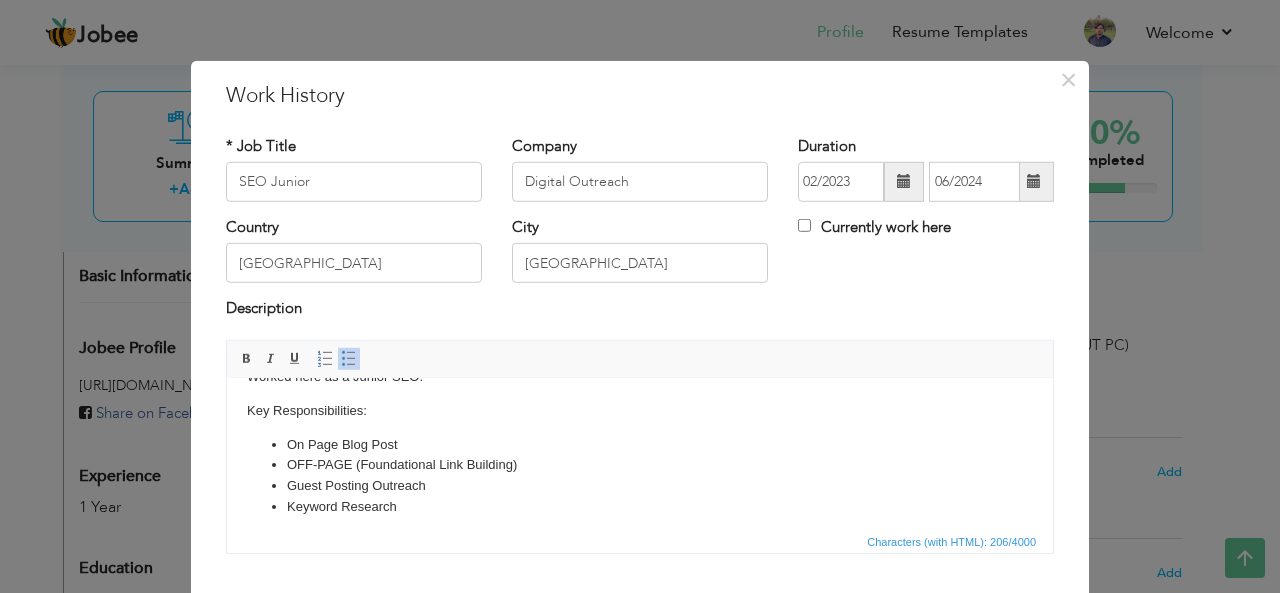 scroll, scrollTop: 40, scrollLeft: 0, axis: vertical 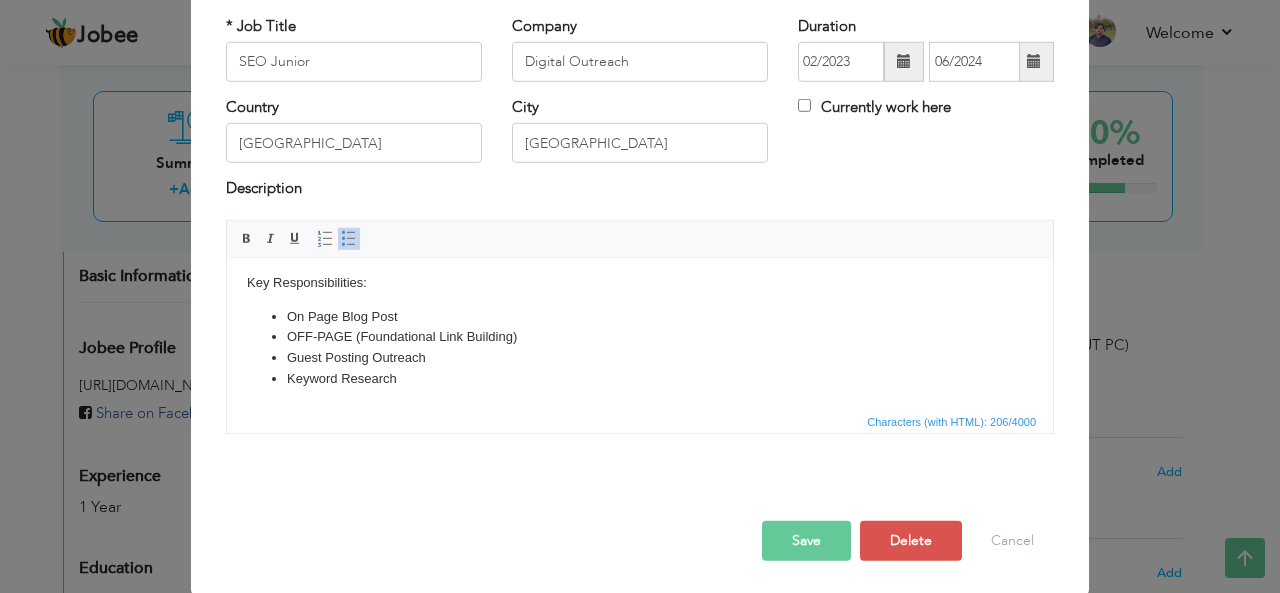 click on "Save" at bounding box center (806, 541) 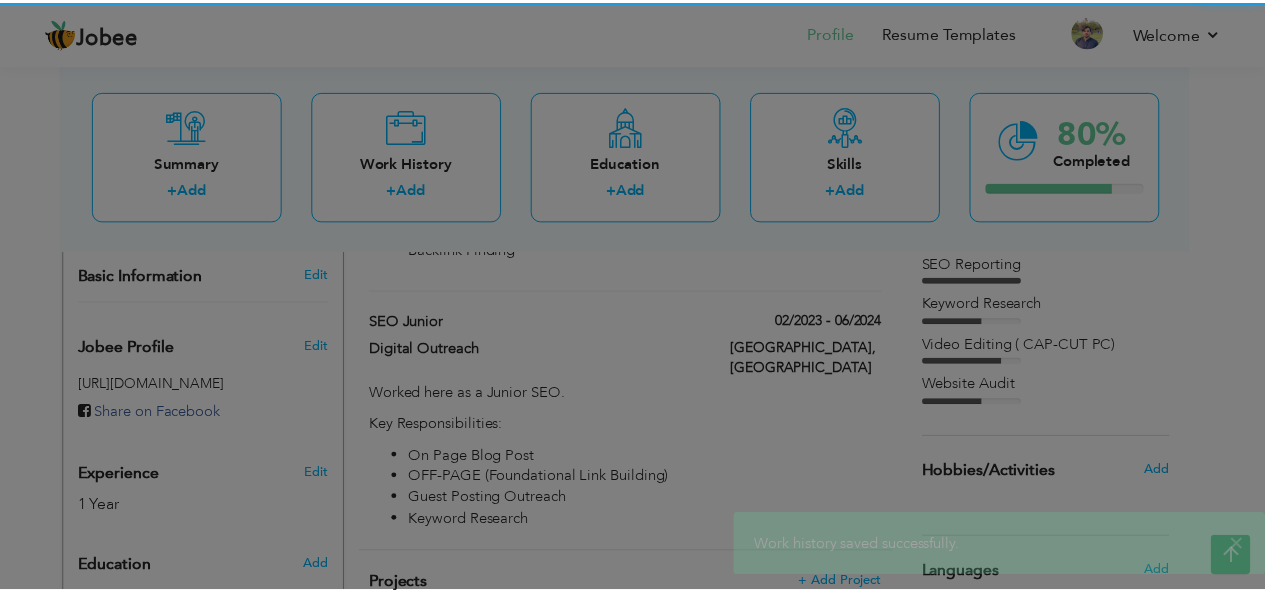 scroll, scrollTop: 0, scrollLeft: 0, axis: both 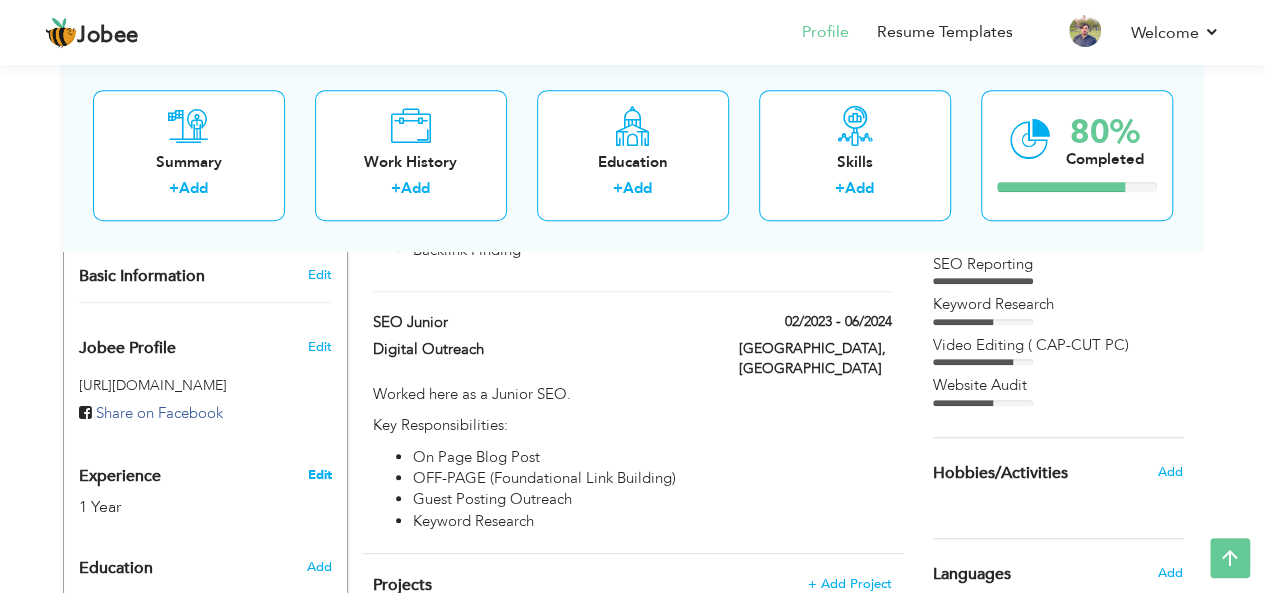 click on "Edit" at bounding box center [319, 475] 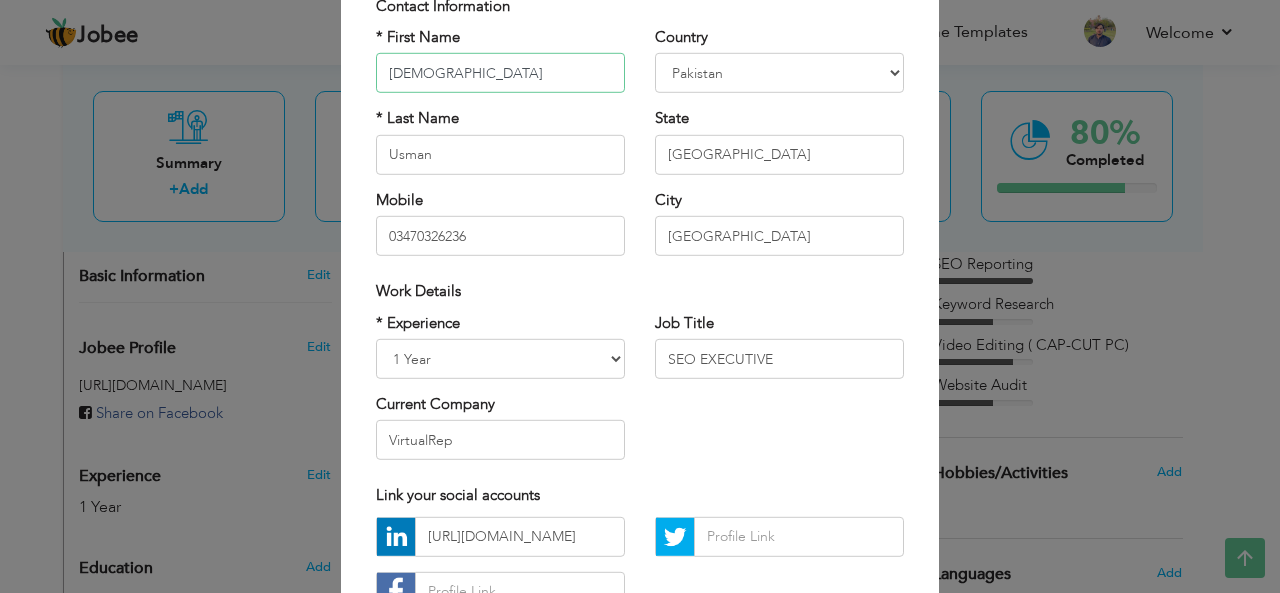 scroll, scrollTop: 104, scrollLeft: 0, axis: vertical 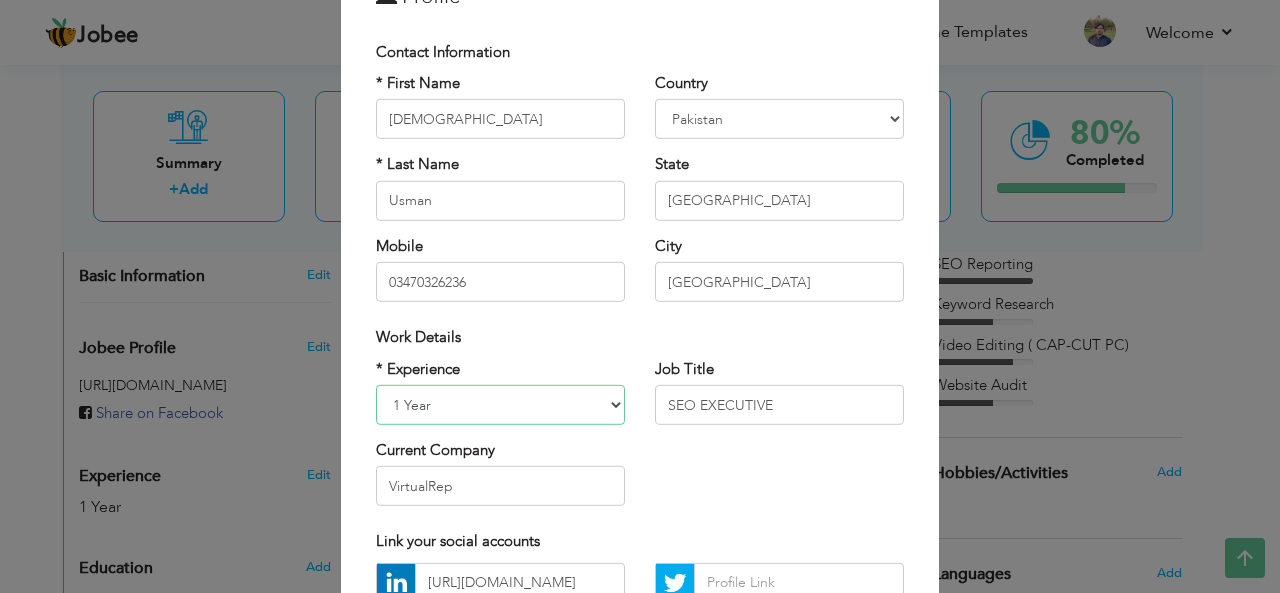 click on "Entry Level Less than 1 Year 1 Year 2 Years 3 Years 4 Years 5 Years 6 Years 7 Years 8 Years 9 Years 10 Years 11 Years 12 Years 13 Years 14 Years 15 Years 16 Years 17 Years 18 Years 19 Years 20 Years 21 Years 22 Years 23 Years 24 Years 25 Years 26 Years 27 Years 28 Years 29 Years 30 Years 31 Years 32 Years 33 Years 34 Years 35 Years More than 35 Years" at bounding box center (500, 405) 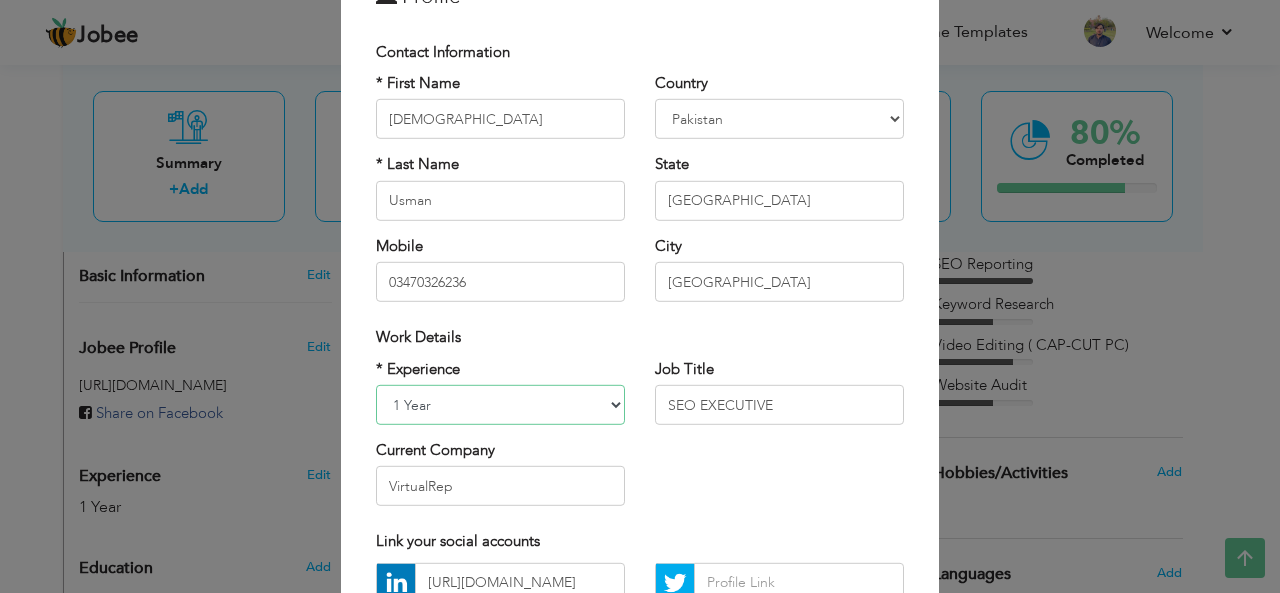 select on "number:4" 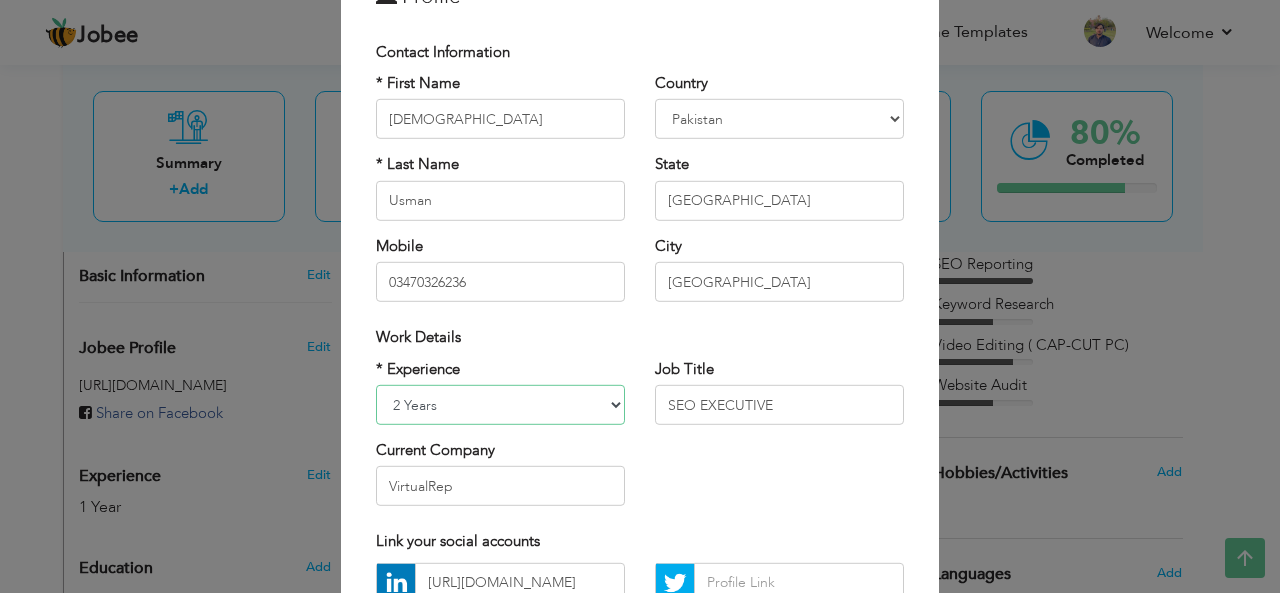 click on "Entry Level Less than 1 Year 1 Year 2 Years 3 Years 4 Years 5 Years 6 Years 7 Years 8 Years 9 Years 10 Years 11 Years 12 Years 13 Years 14 Years 15 Years 16 Years 17 Years 18 Years 19 Years 20 Years 21 Years 22 Years 23 Years 24 Years 25 Years 26 Years 27 Years 28 Years 29 Years 30 Years 31 Years 32 Years 33 Years 34 Years 35 Years More than 35 Years" at bounding box center [500, 405] 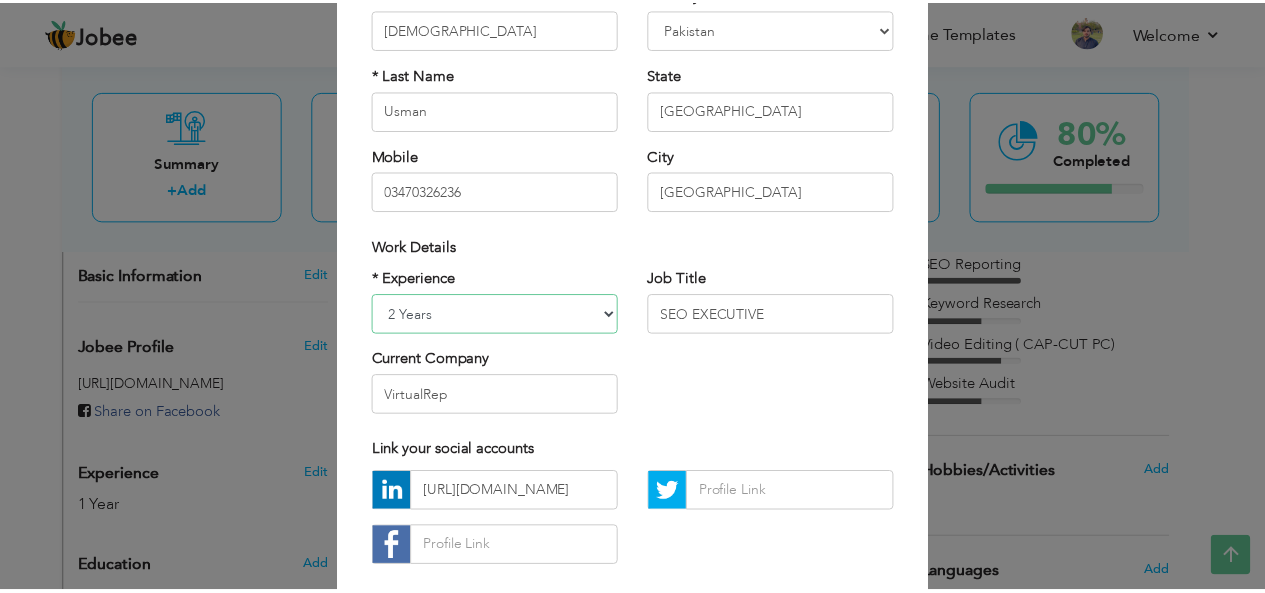 scroll, scrollTop: 304, scrollLeft: 0, axis: vertical 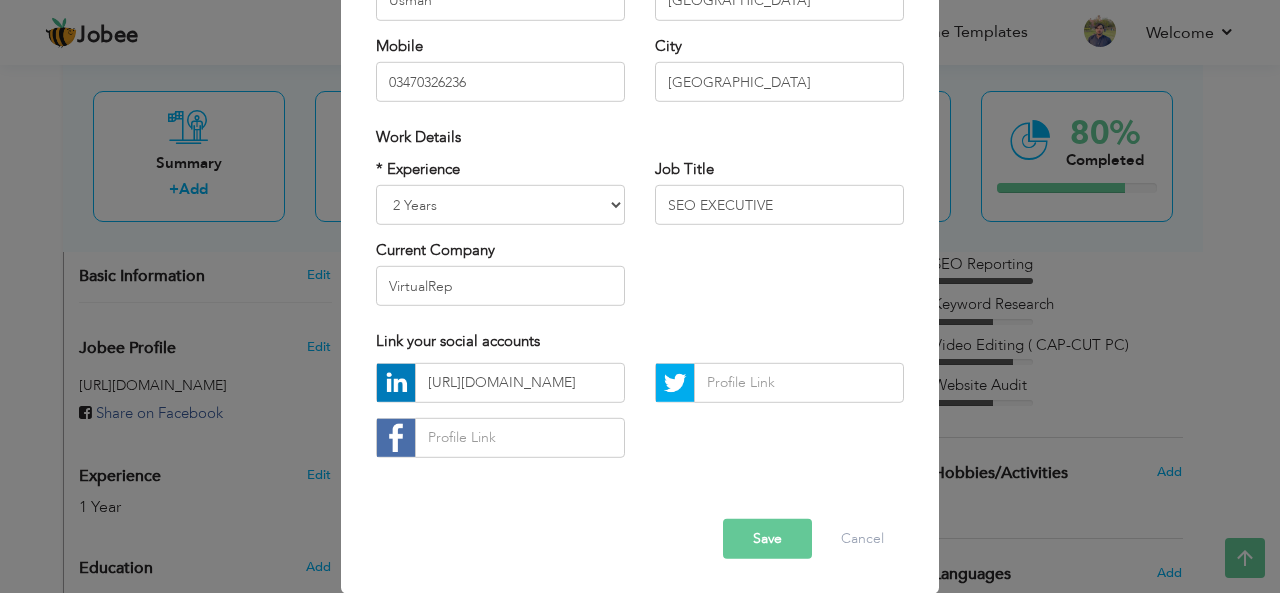 click on "Save" at bounding box center [767, 539] 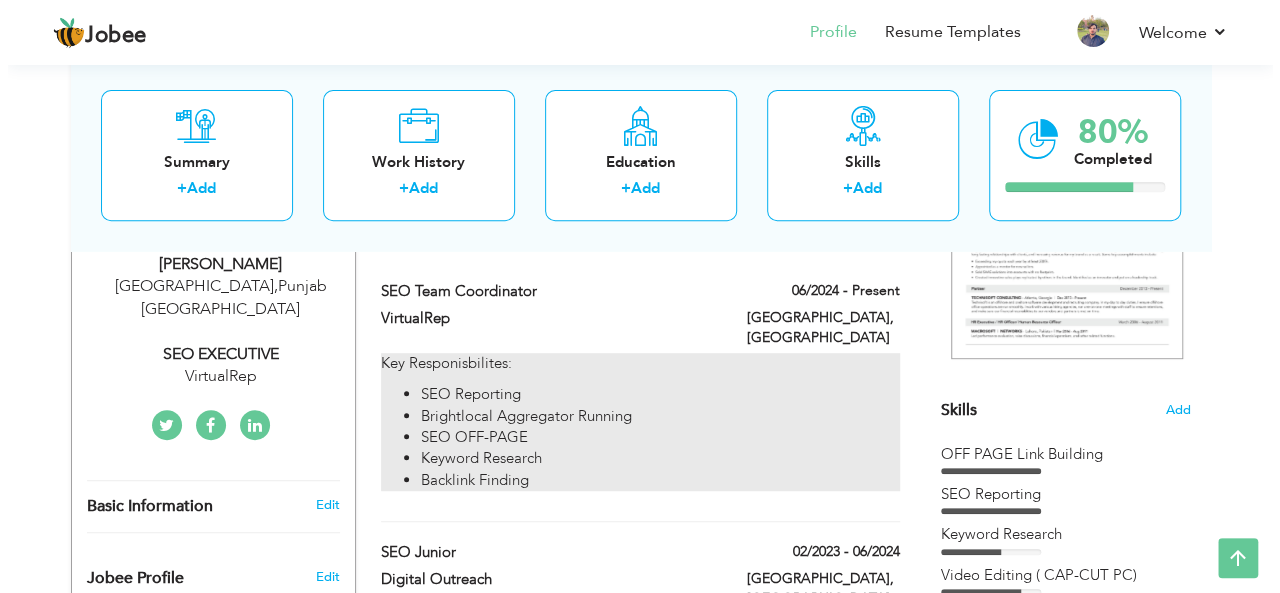 scroll, scrollTop: 400, scrollLeft: 0, axis: vertical 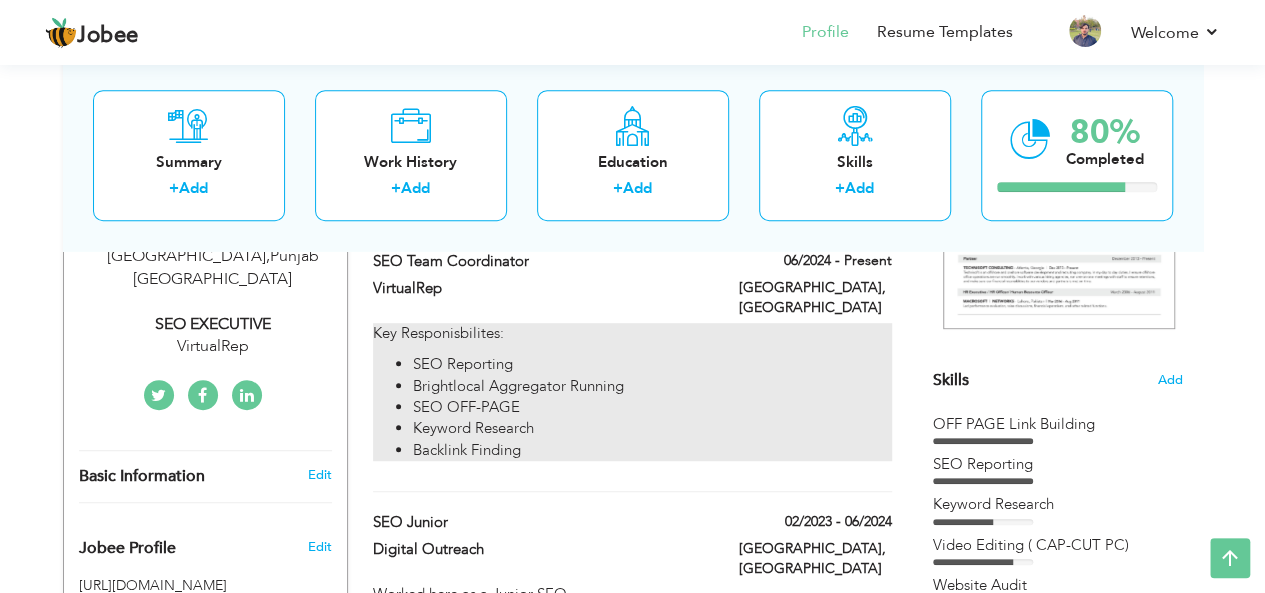 click on "SEO OFF-PAGE" at bounding box center [652, 407] 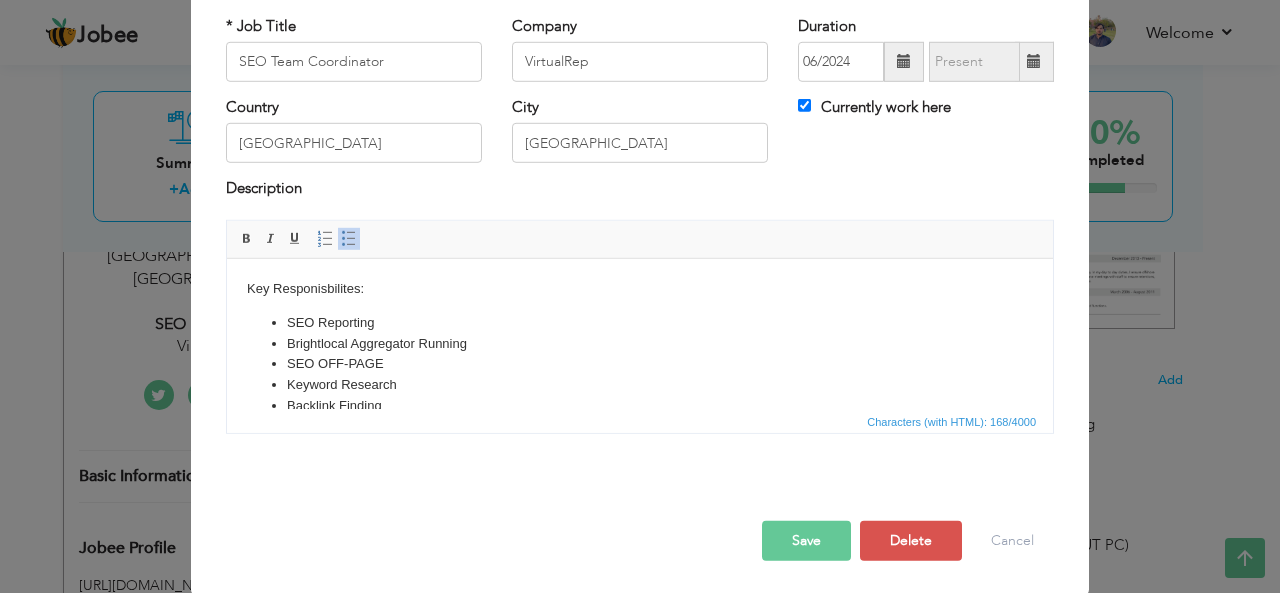 scroll, scrollTop: 0, scrollLeft: 0, axis: both 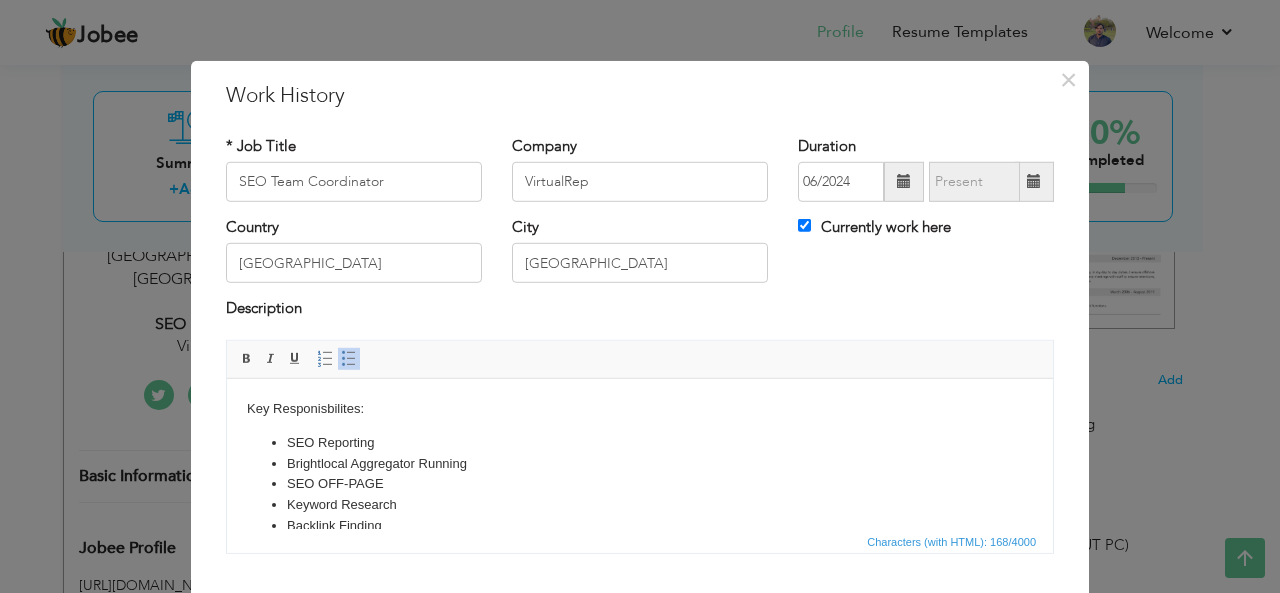 click on "SEO Reporting" at bounding box center [640, 442] 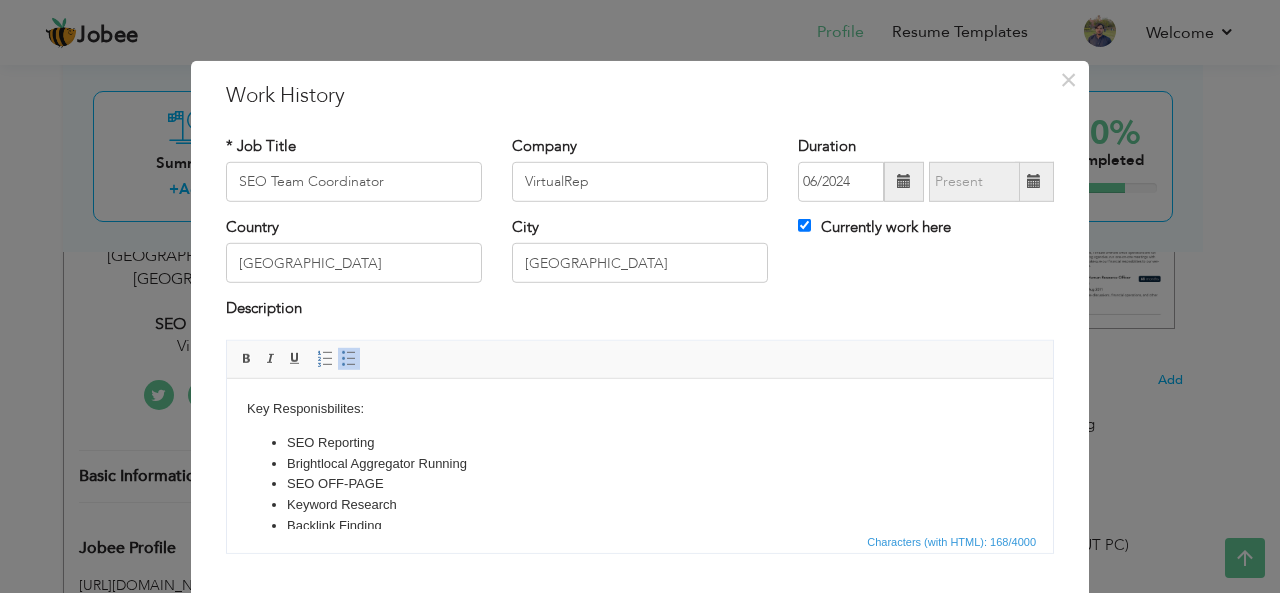 click on "SEO Reporting" at bounding box center [640, 442] 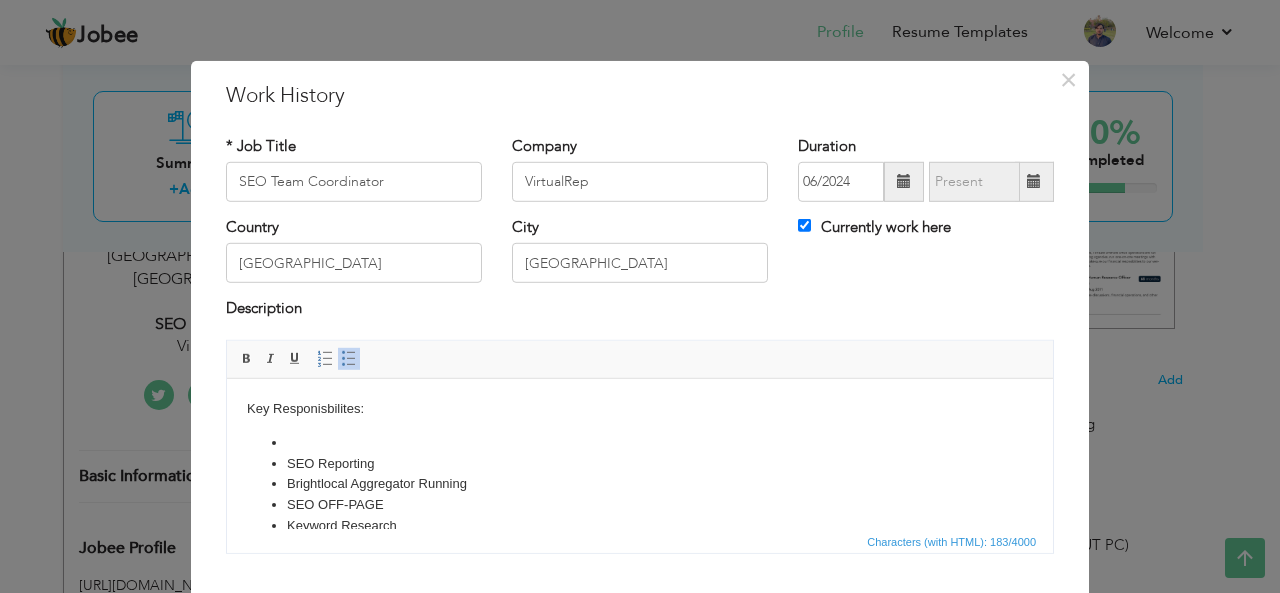 type 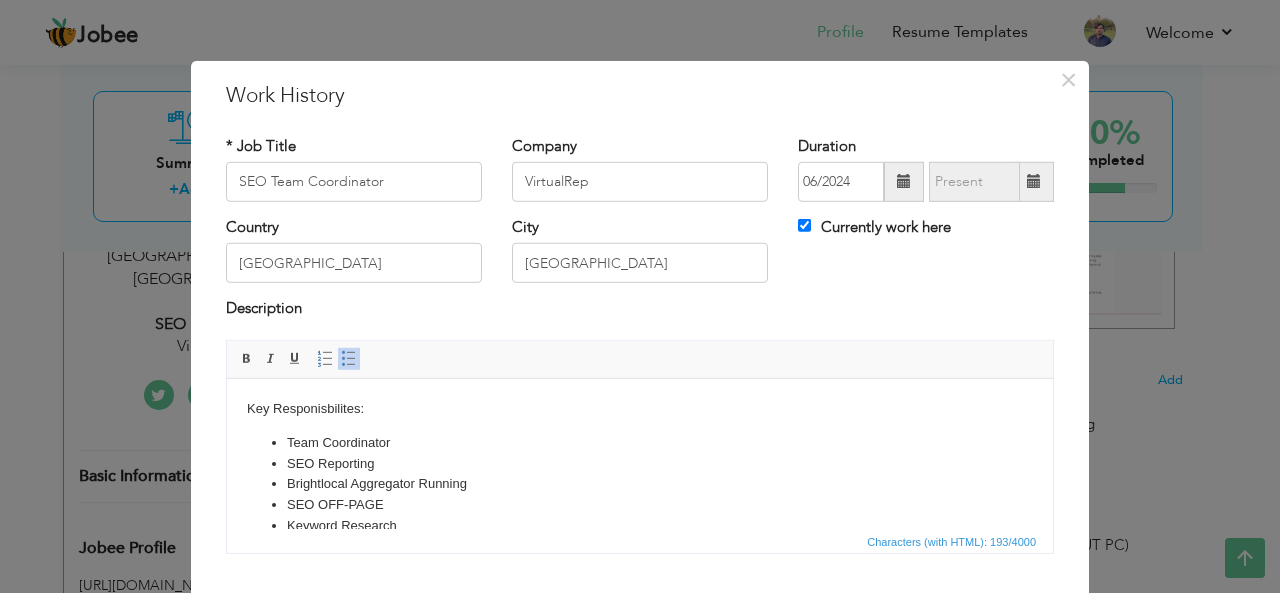 scroll, scrollTop: 48, scrollLeft: 0, axis: vertical 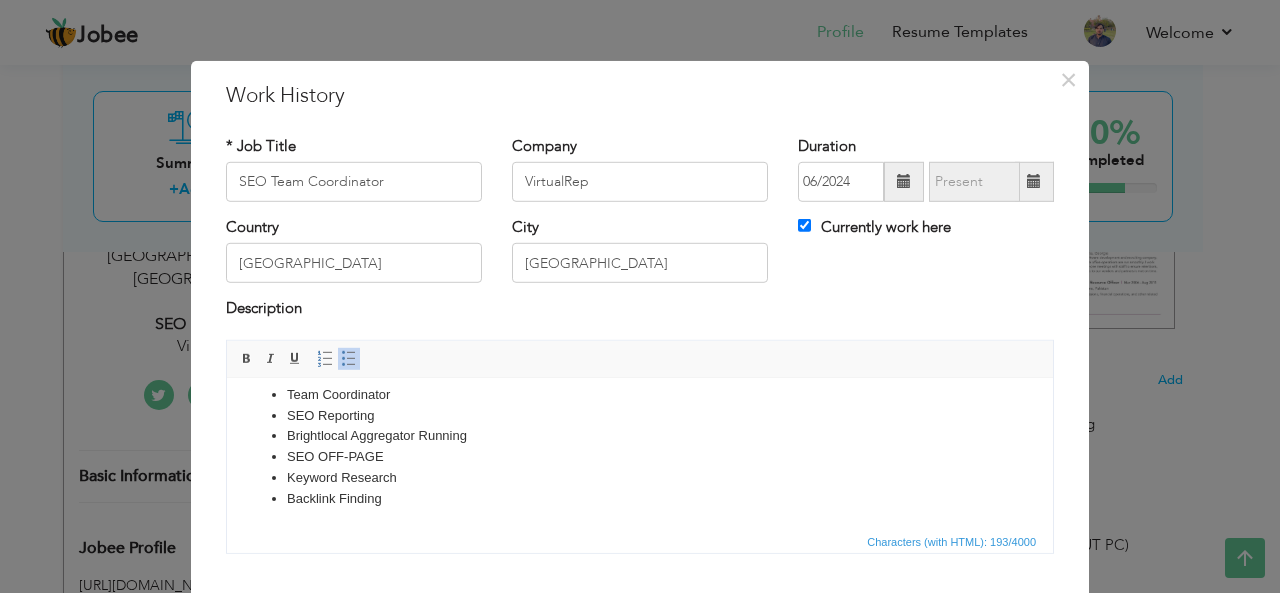 click on "SEO OFF-PAGE" at bounding box center (640, 456) 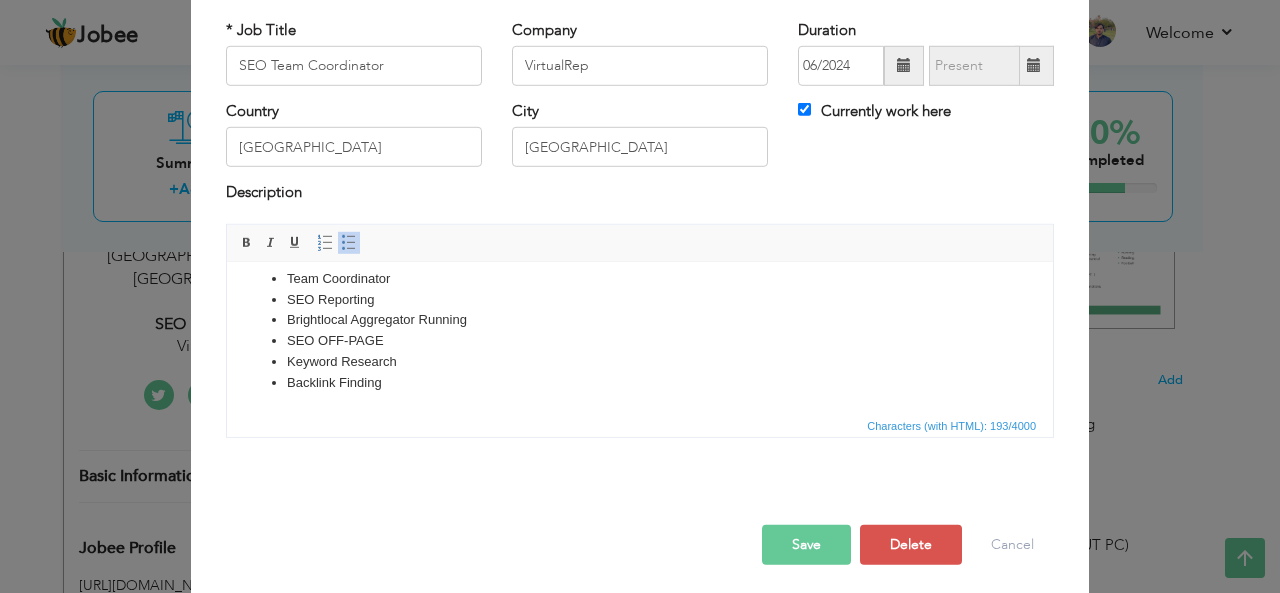 scroll, scrollTop: 120, scrollLeft: 0, axis: vertical 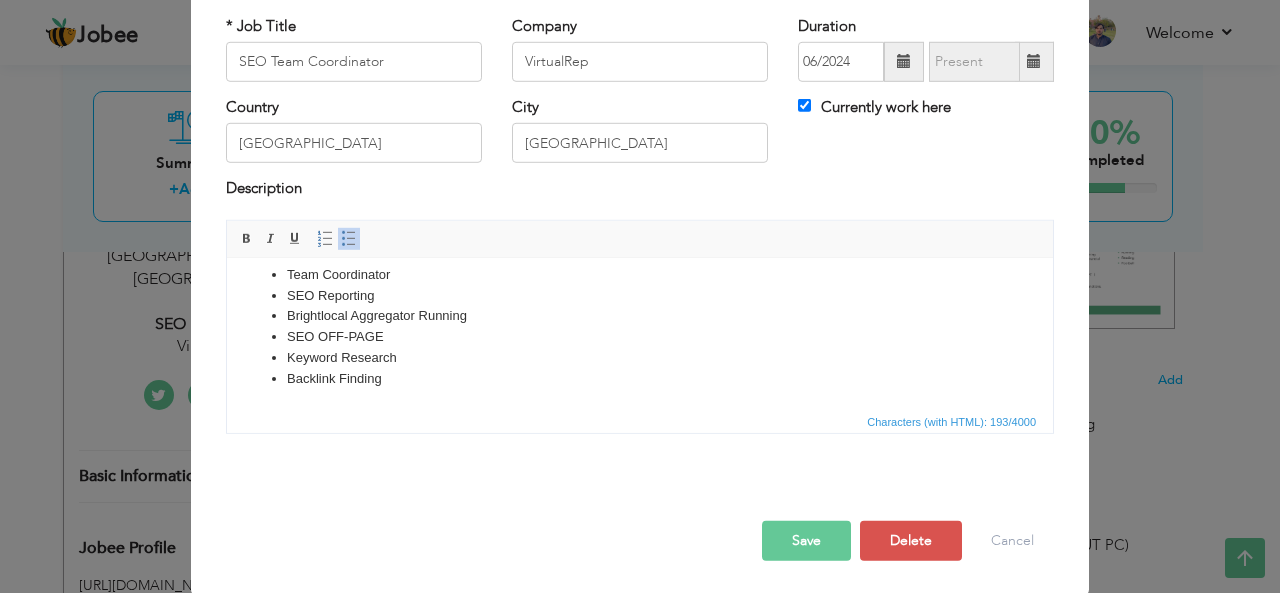 click on "Save" at bounding box center [806, 541] 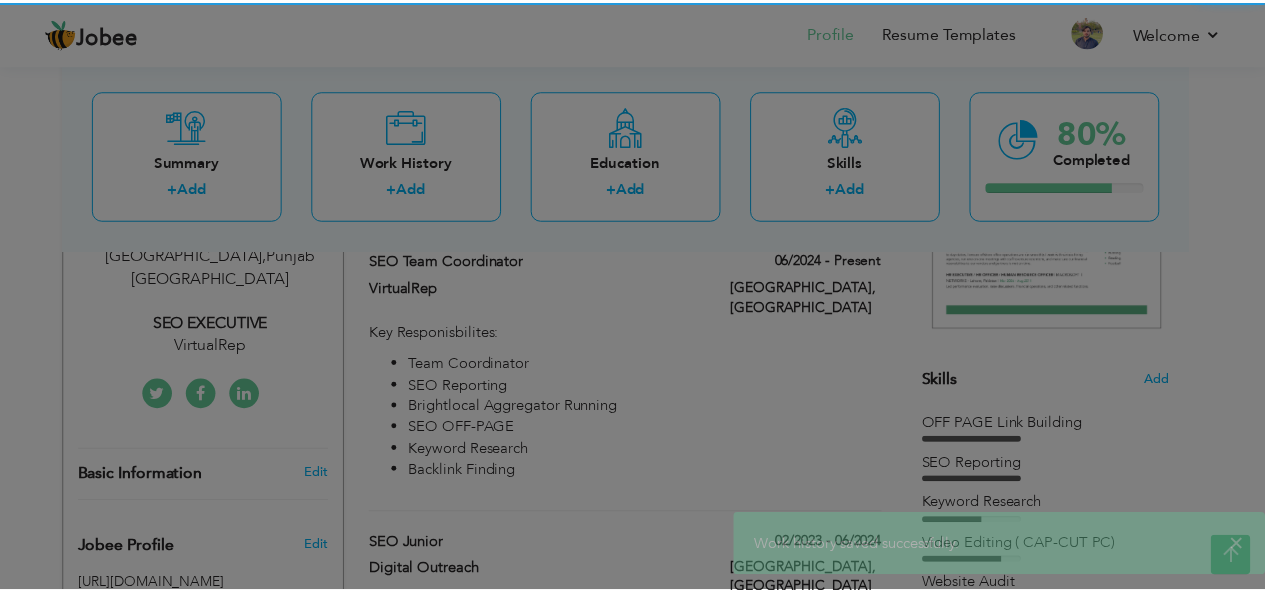 scroll, scrollTop: 0, scrollLeft: 0, axis: both 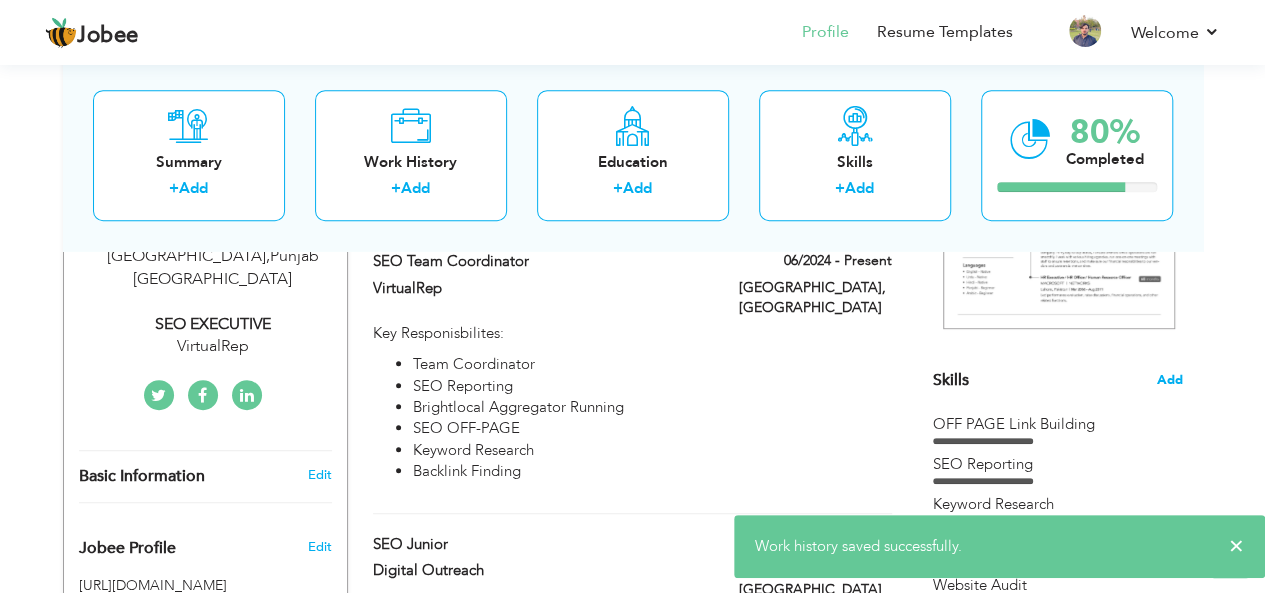 click on "Add" at bounding box center [1170, 380] 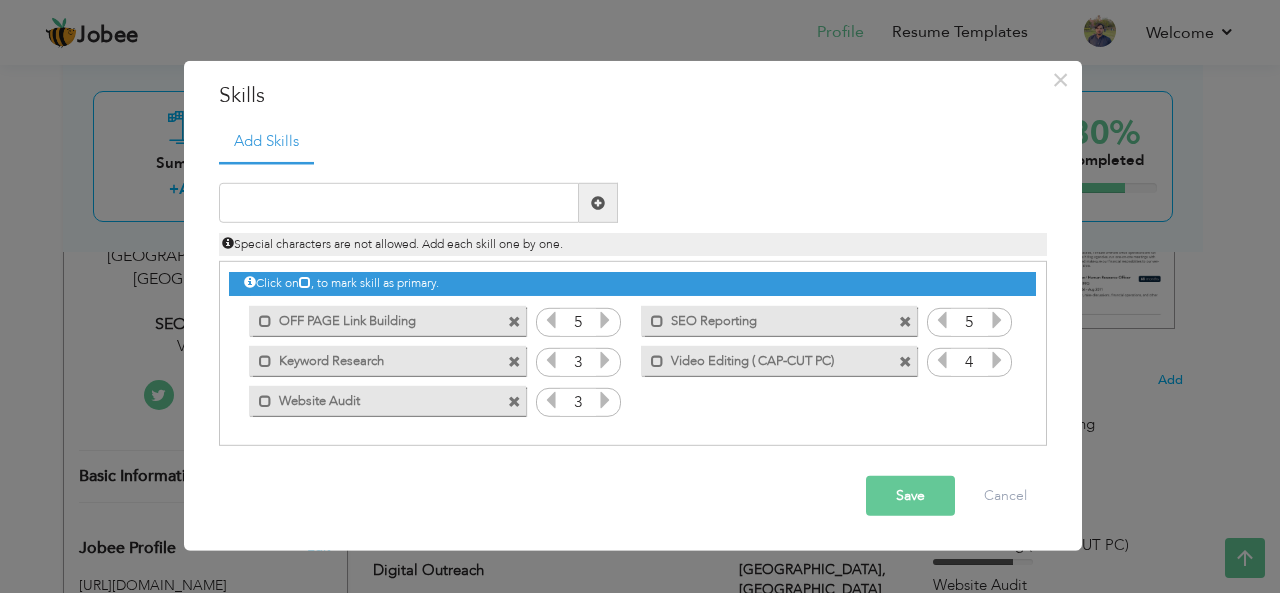 click at bounding box center [514, 361] 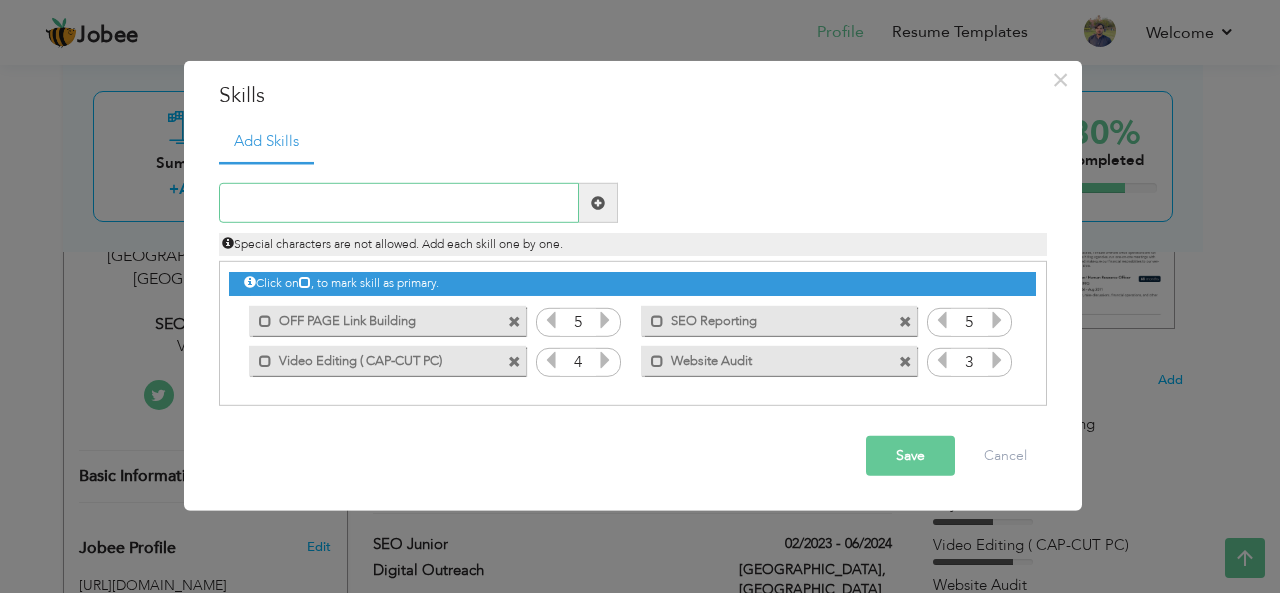 click at bounding box center (399, 203) 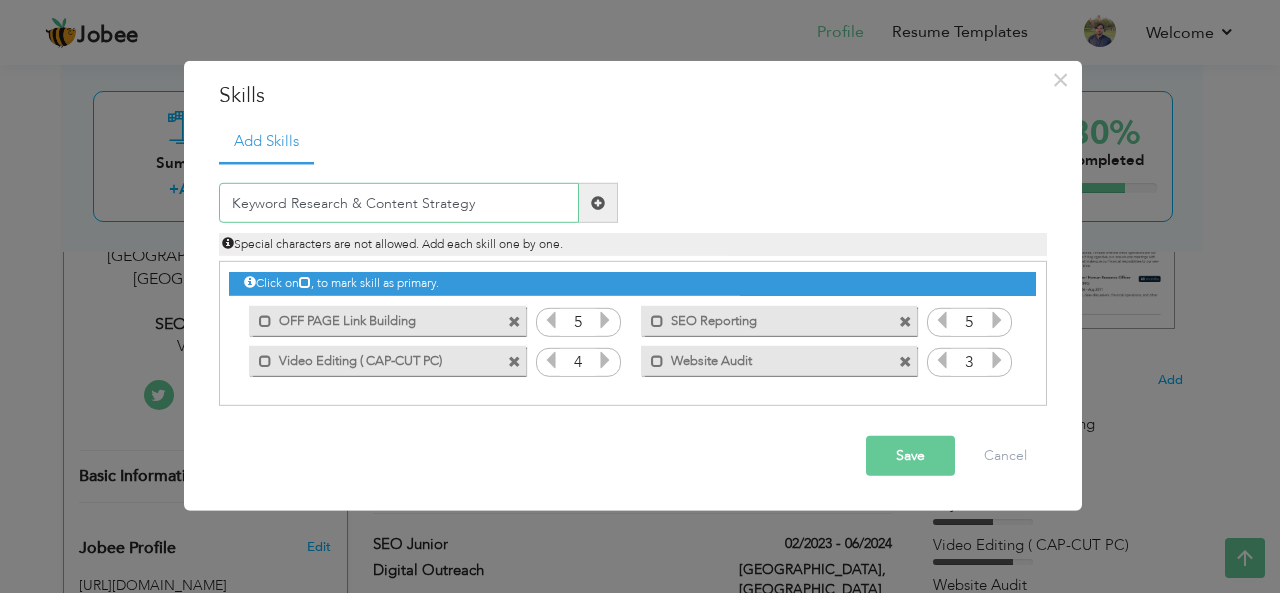 type on "Keyword Research & Content Strategy" 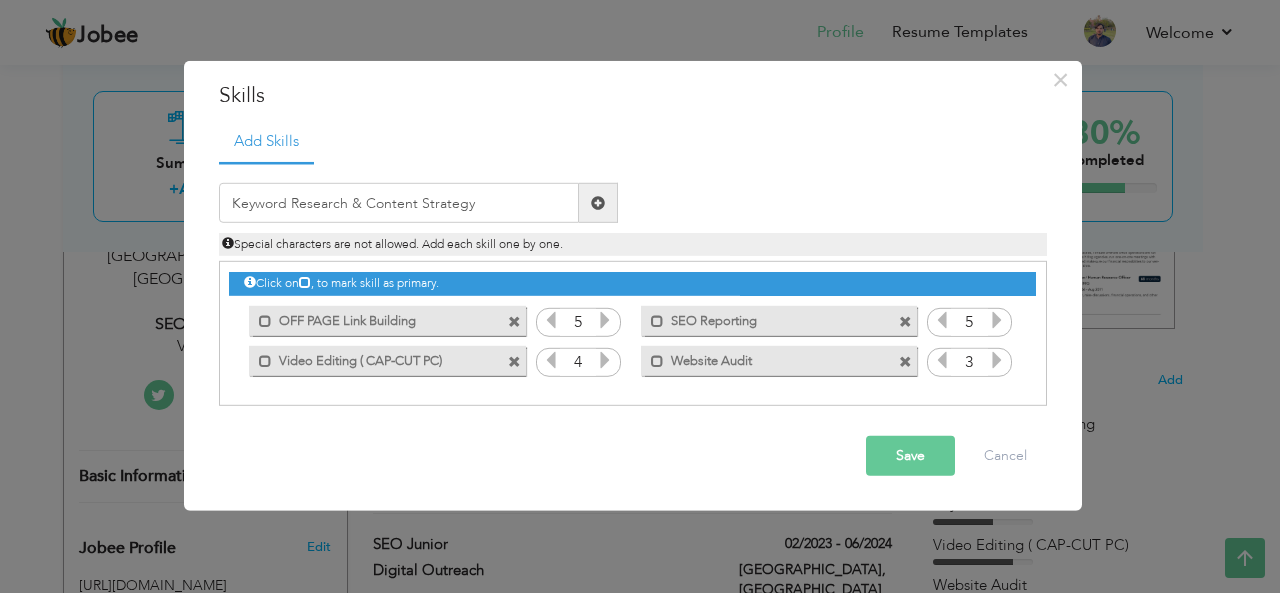 click at bounding box center (598, 203) 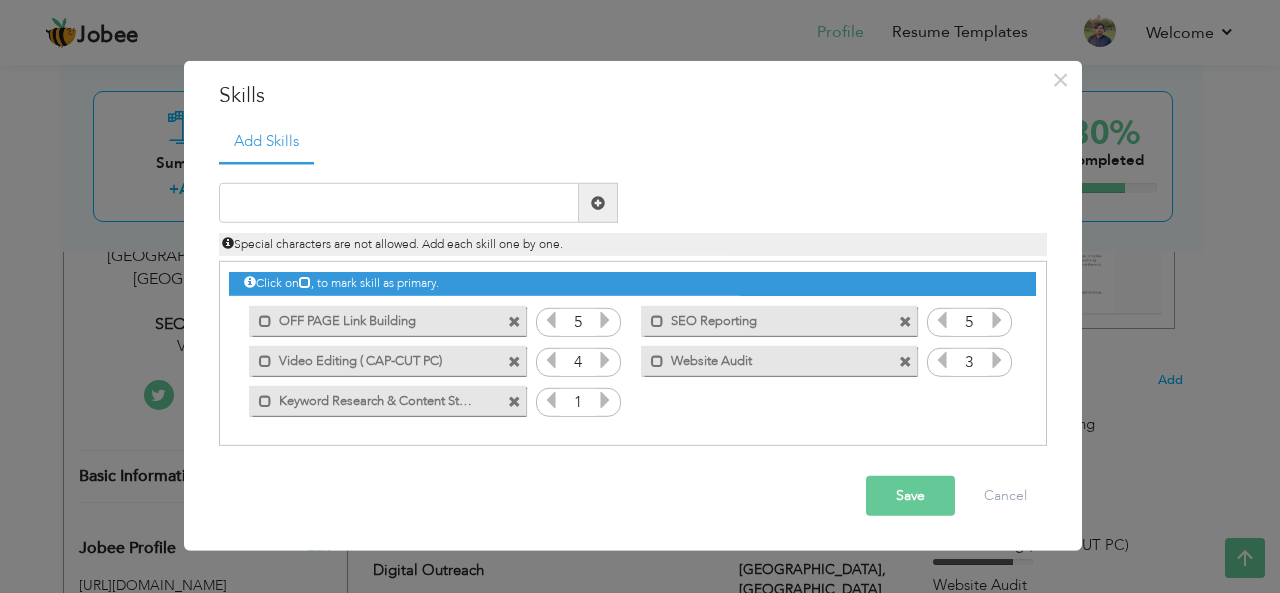 click at bounding box center [605, 400] 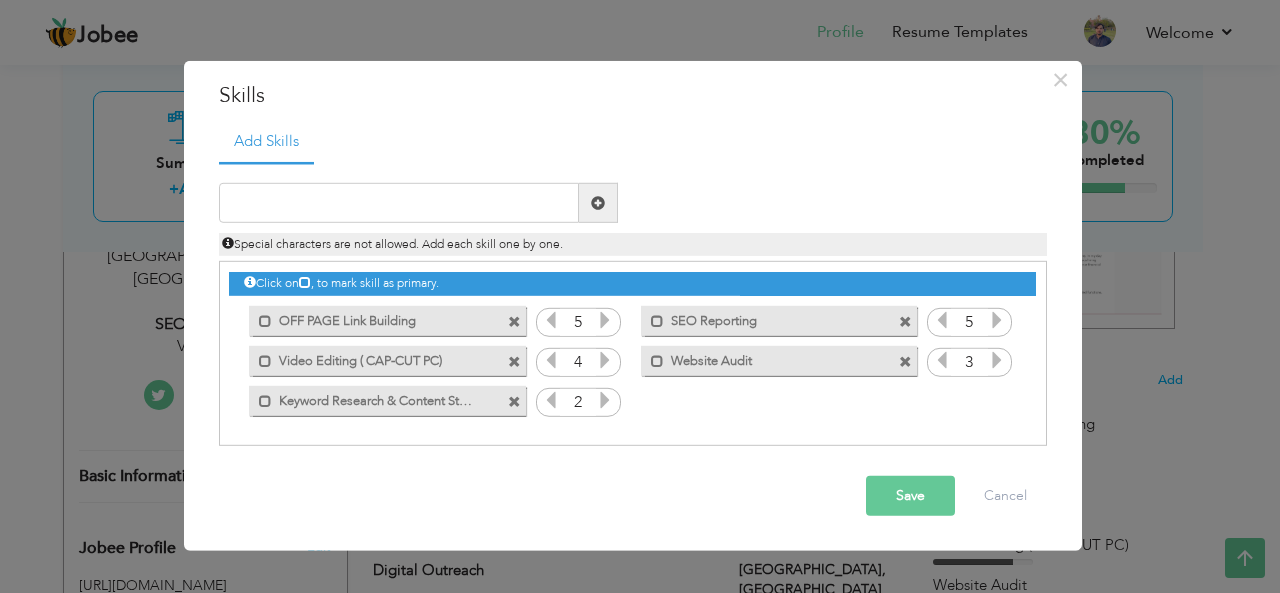 click at bounding box center [605, 400] 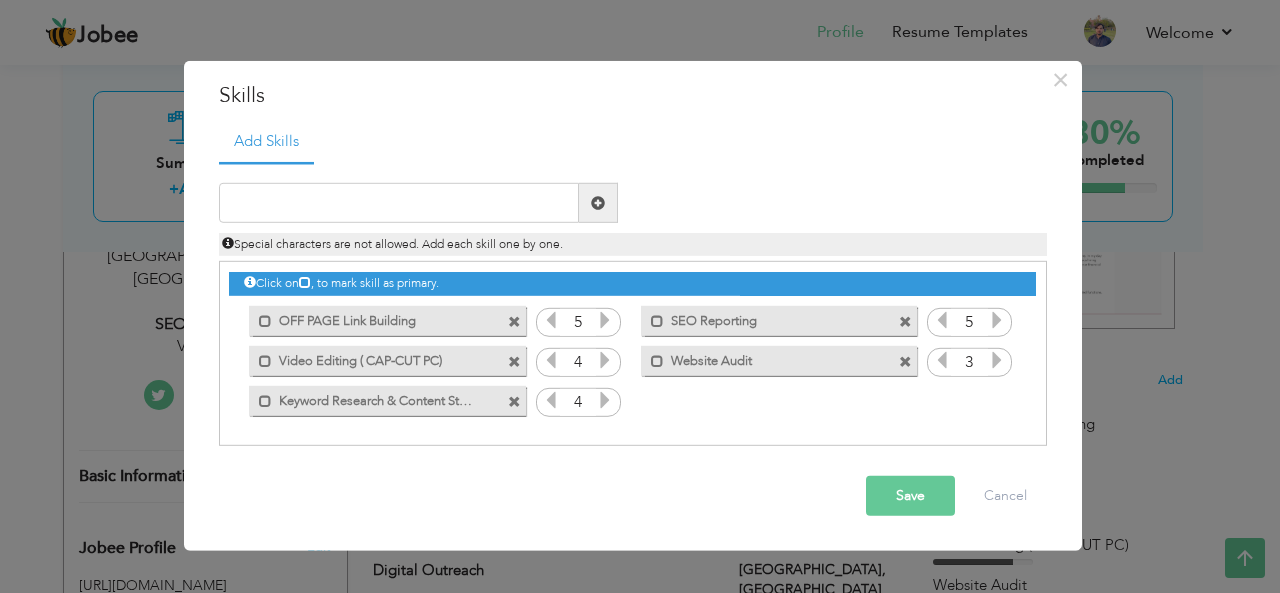 click at bounding box center (605, 400) 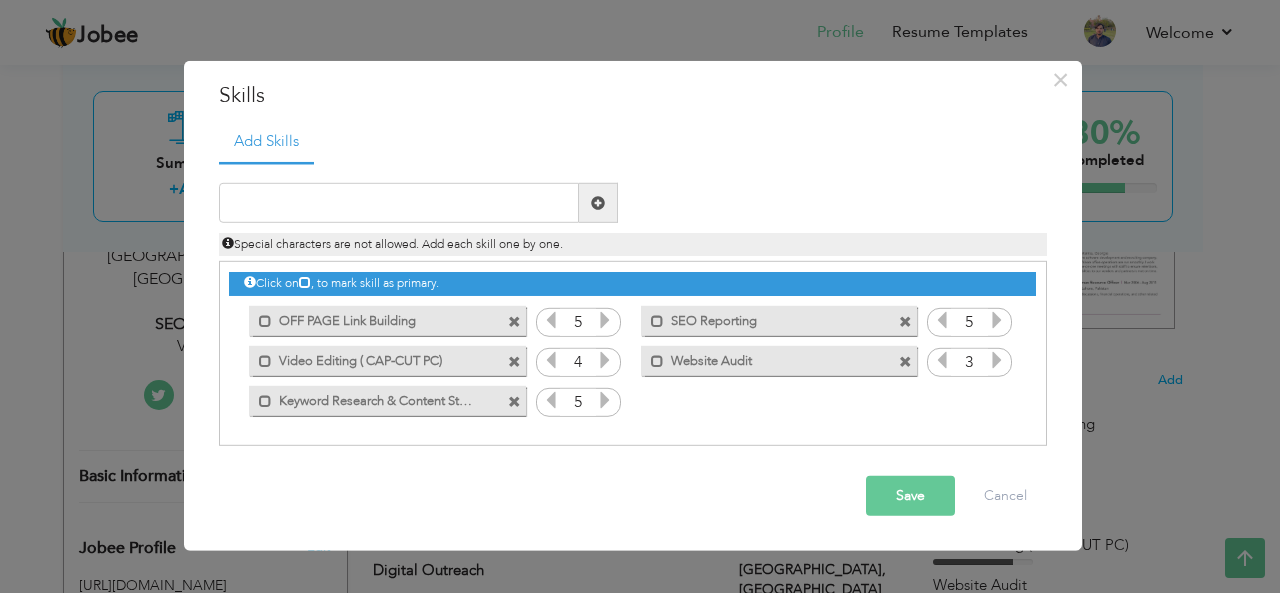 click at bounding box center (514, 321) 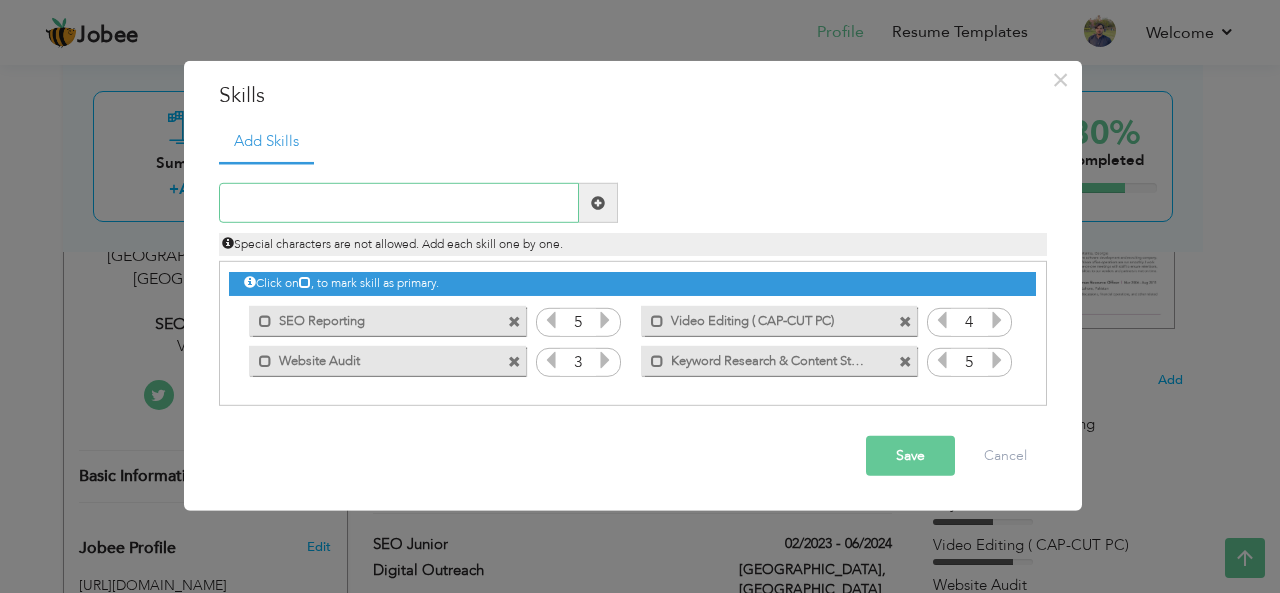 click at bounding box center (399, 203) 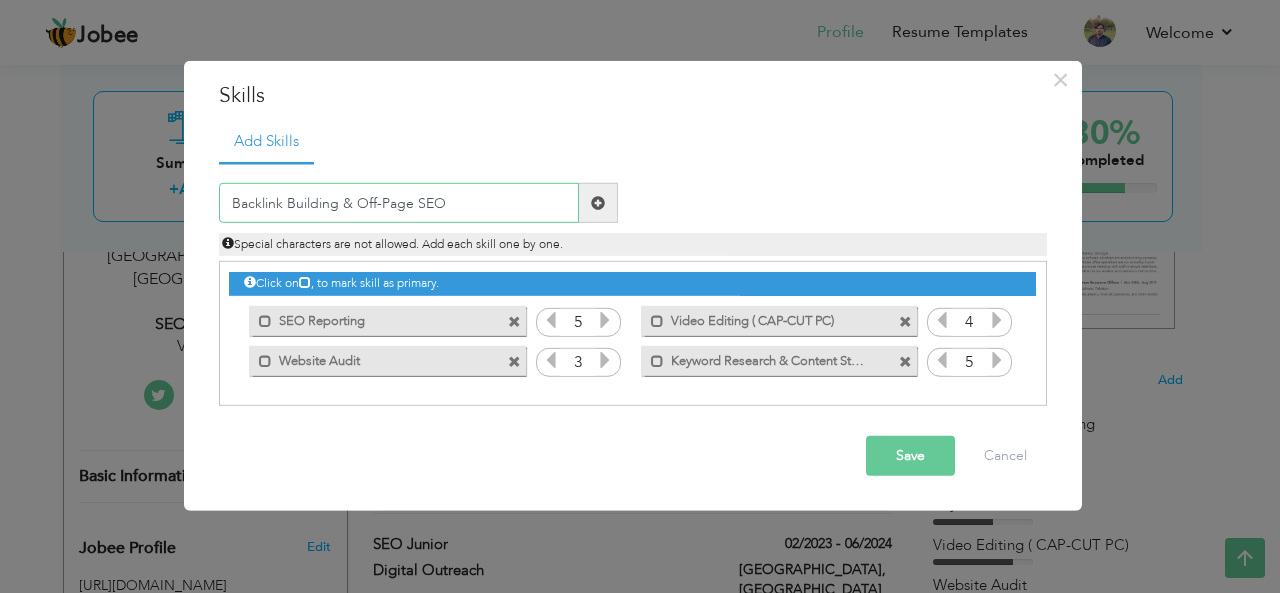 type on "Backlink Building & Off-Page SEO" 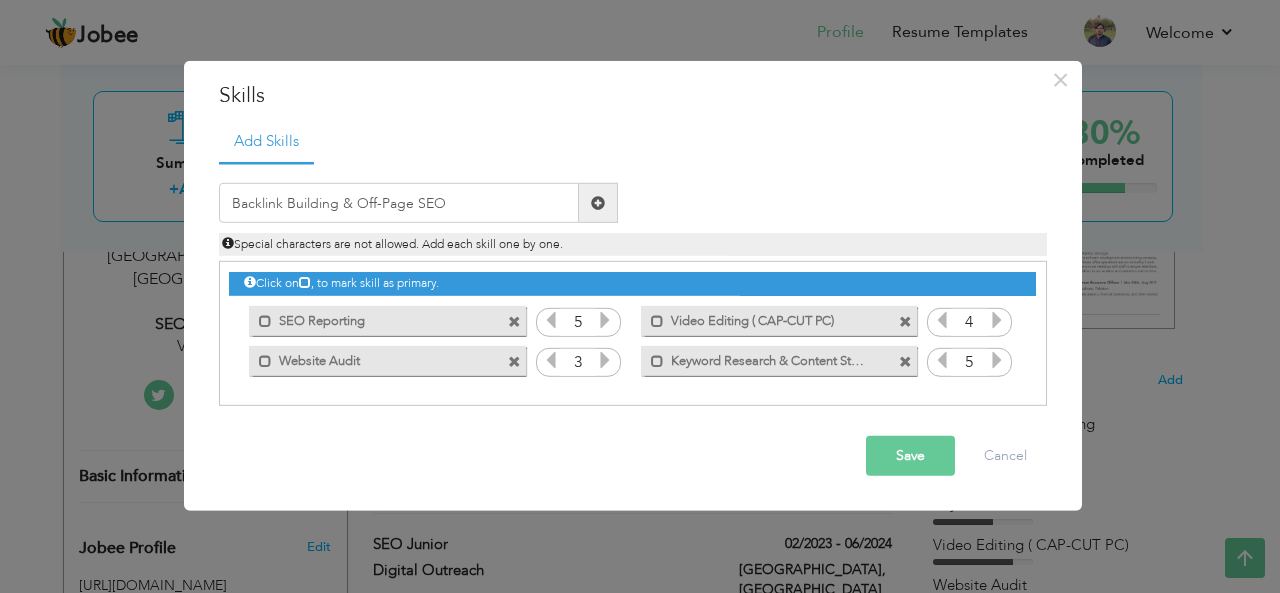 click at bounding box center (598, 203) 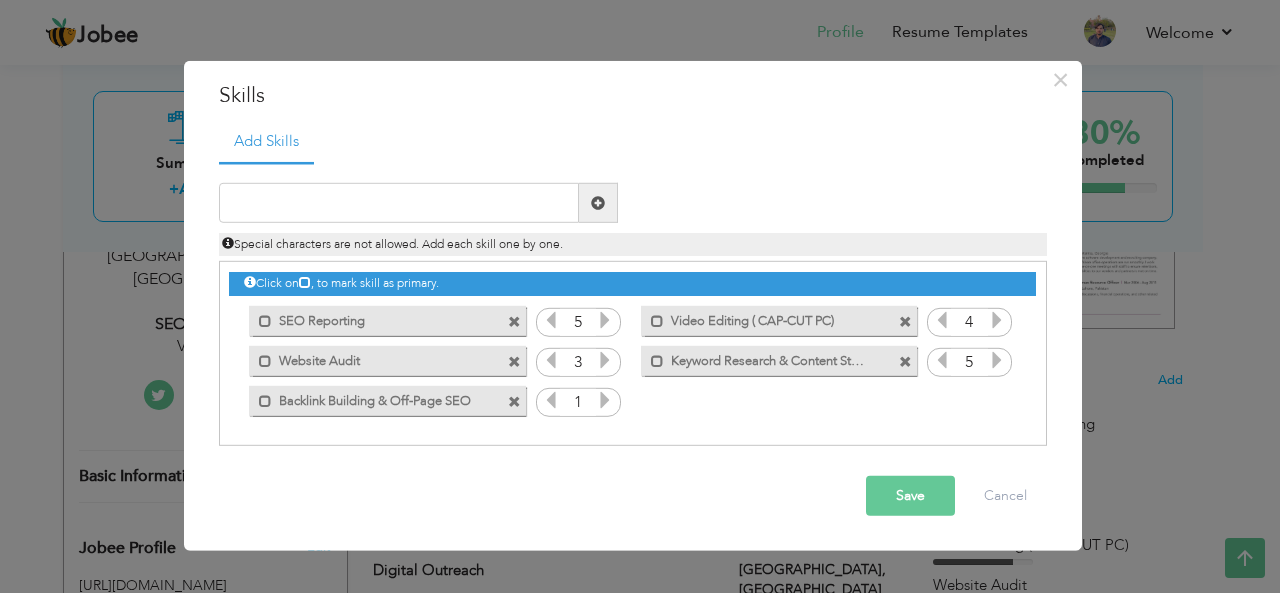 click at bounding box center [605, 400] 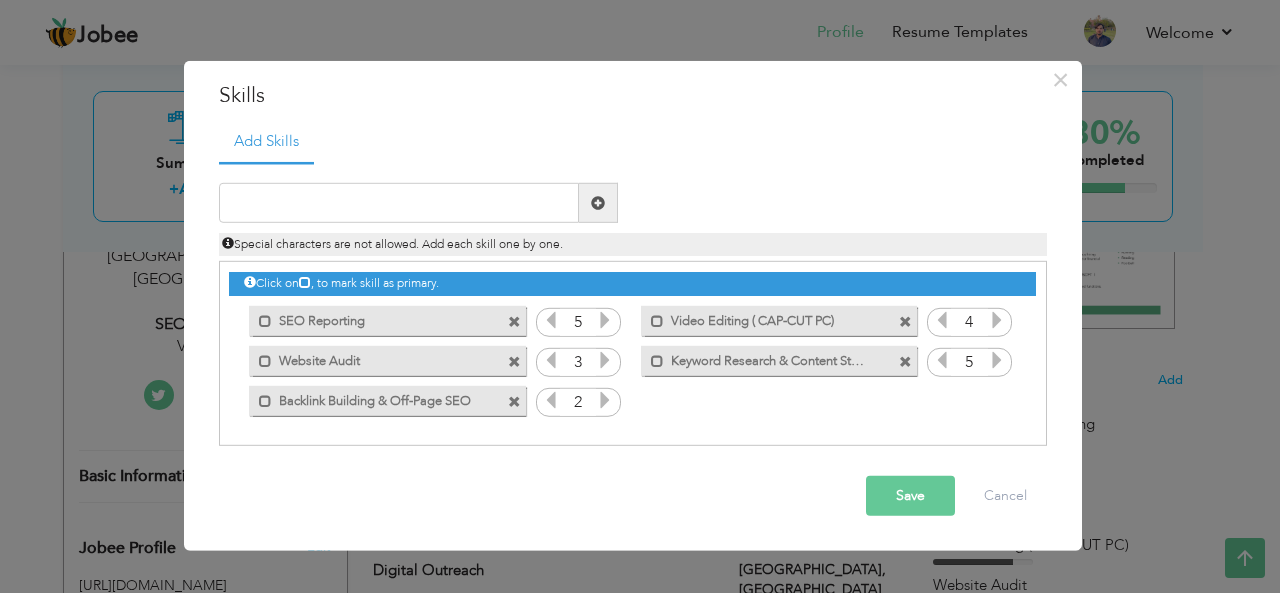 click at bounding box center (605, 400) 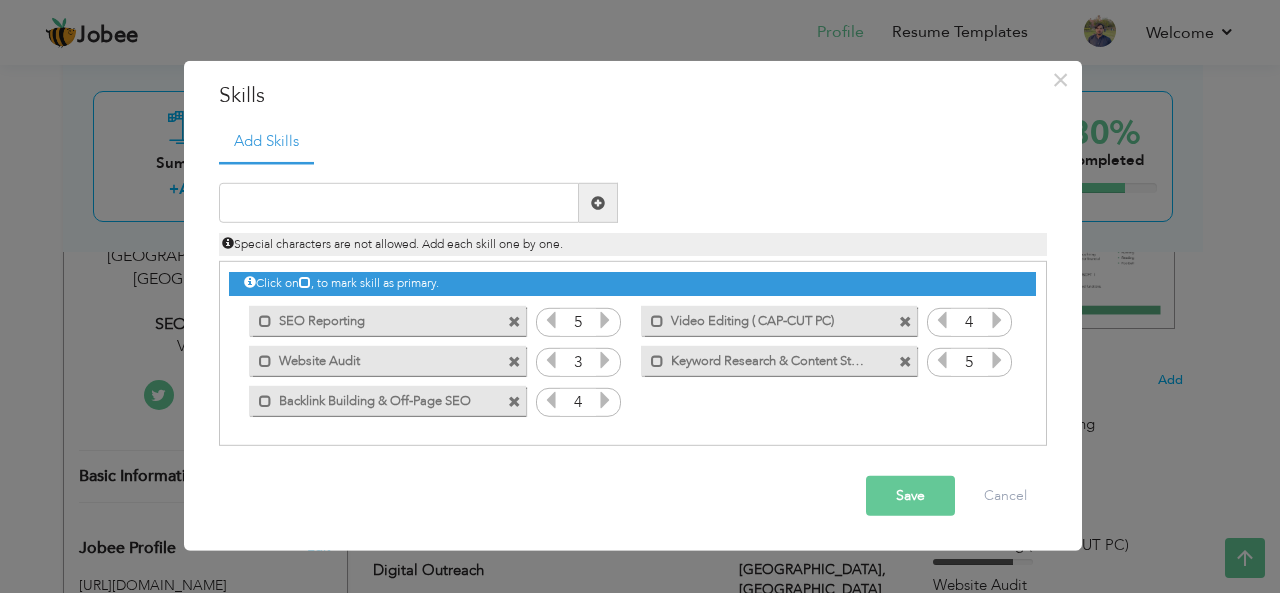 click at bounding box center [605, 400] 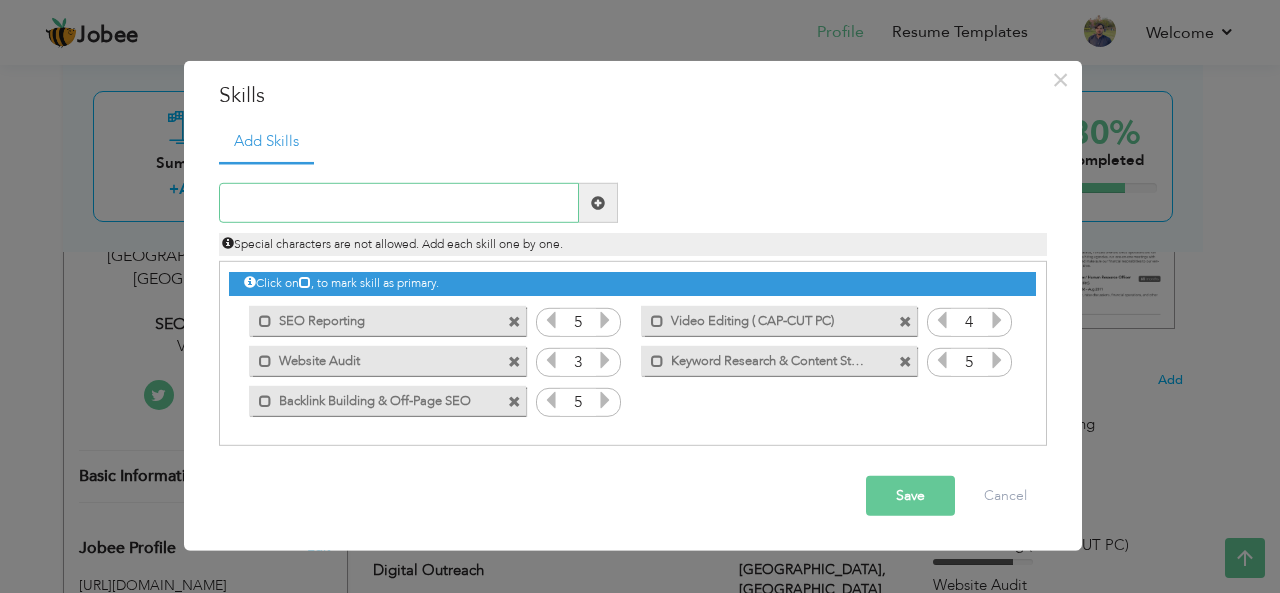 click at bounding box center (399, 203) 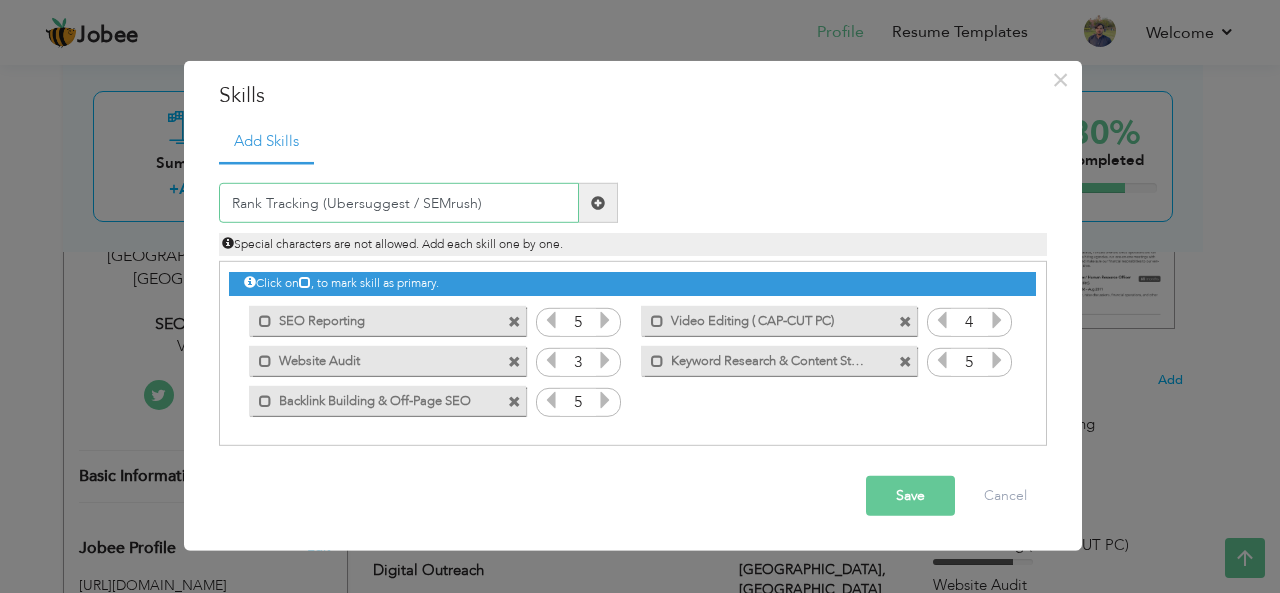 type on "Rank Tracking (Ubersuggest / SEMrush)" 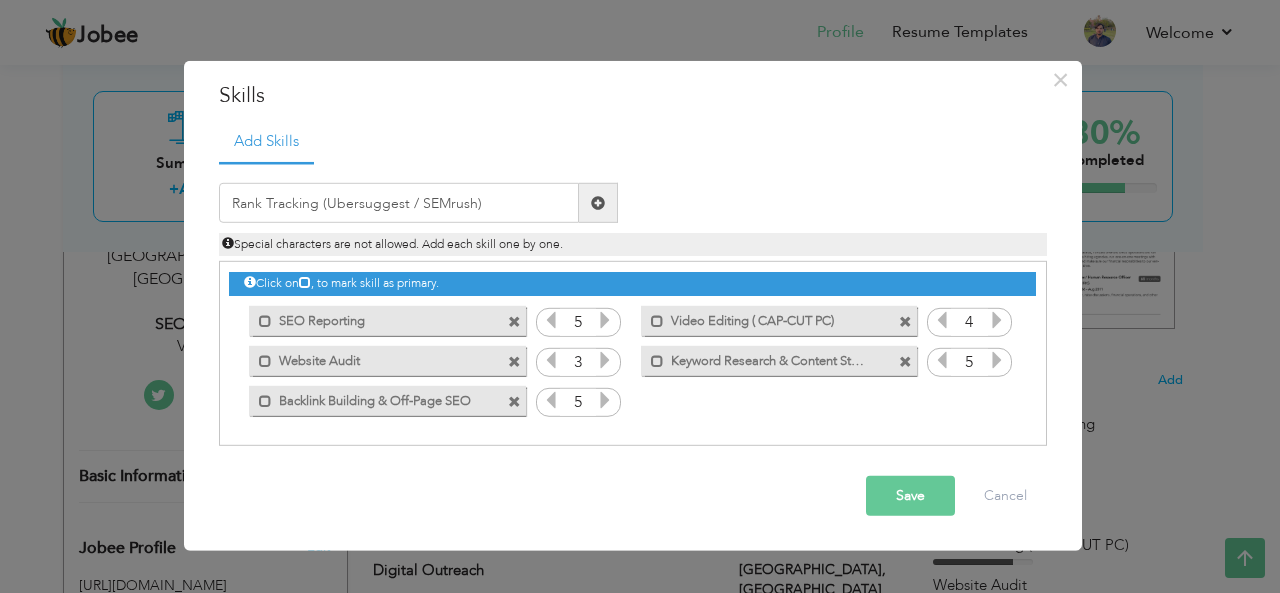 drag, startPoint x: 598, startPoint y: 204, endPoint x: 588, endPoint y: 248, distance: 45.122055 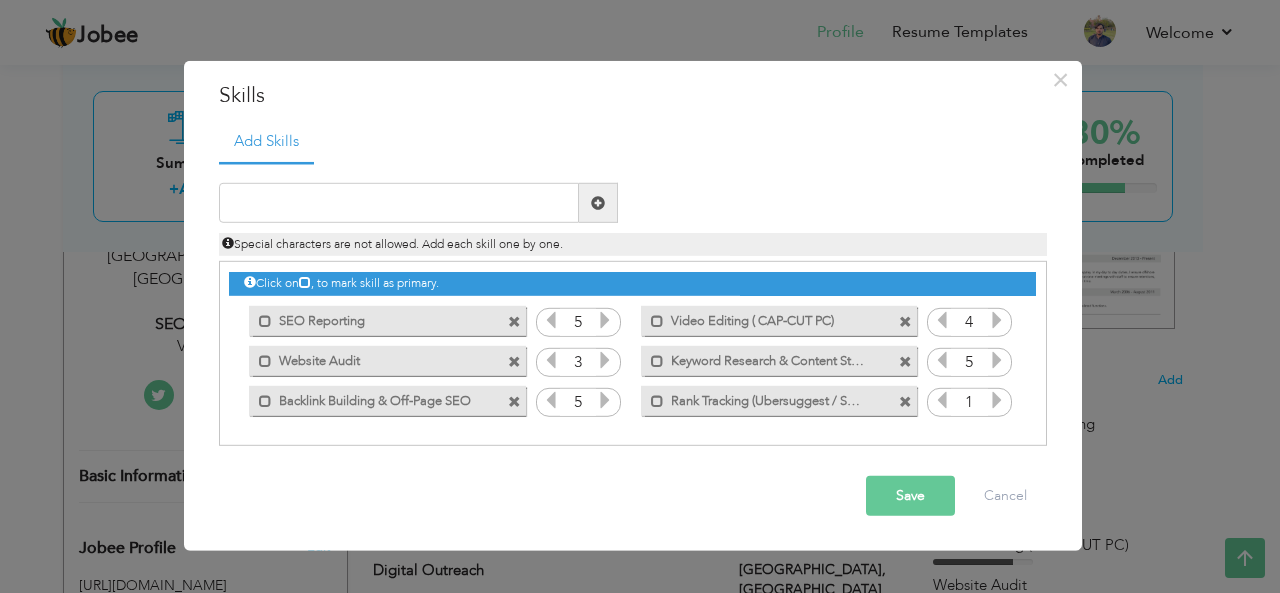 click at bounding box center [997, 400] 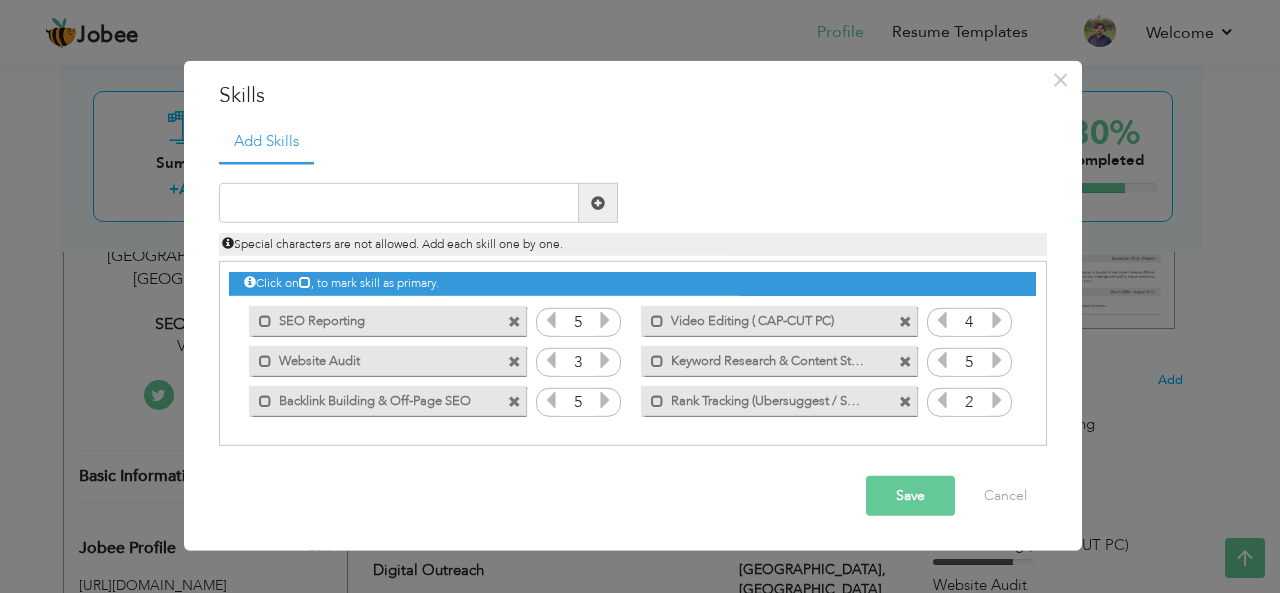 click at bounding box center (997, 400) 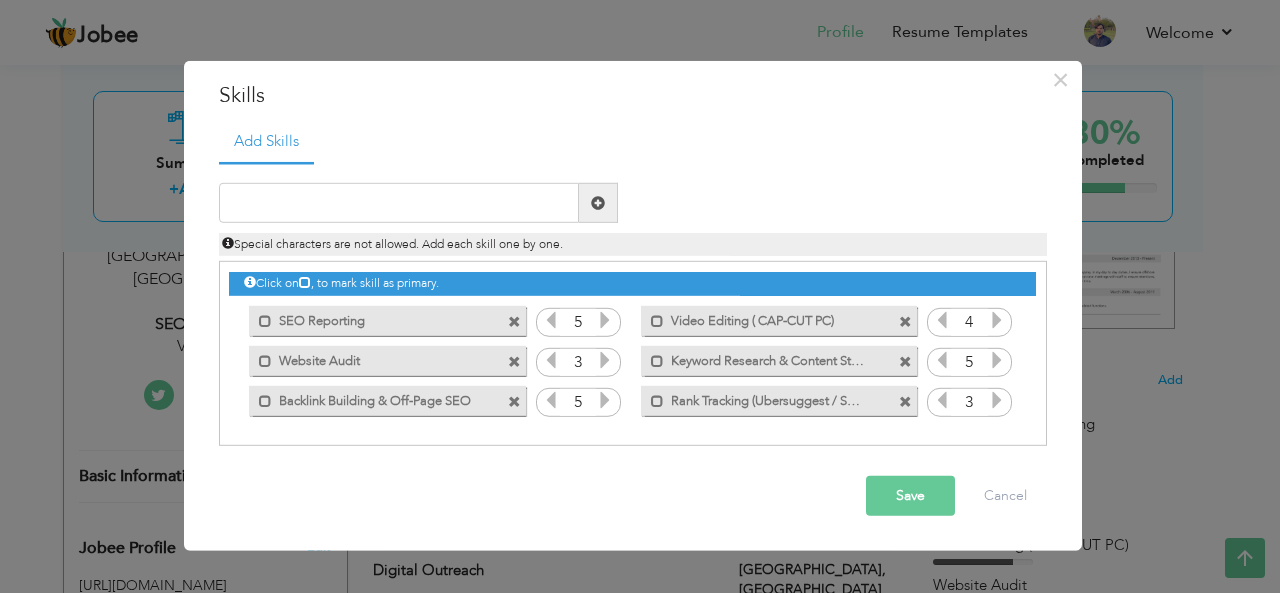 click at bounding box center [997, 400] 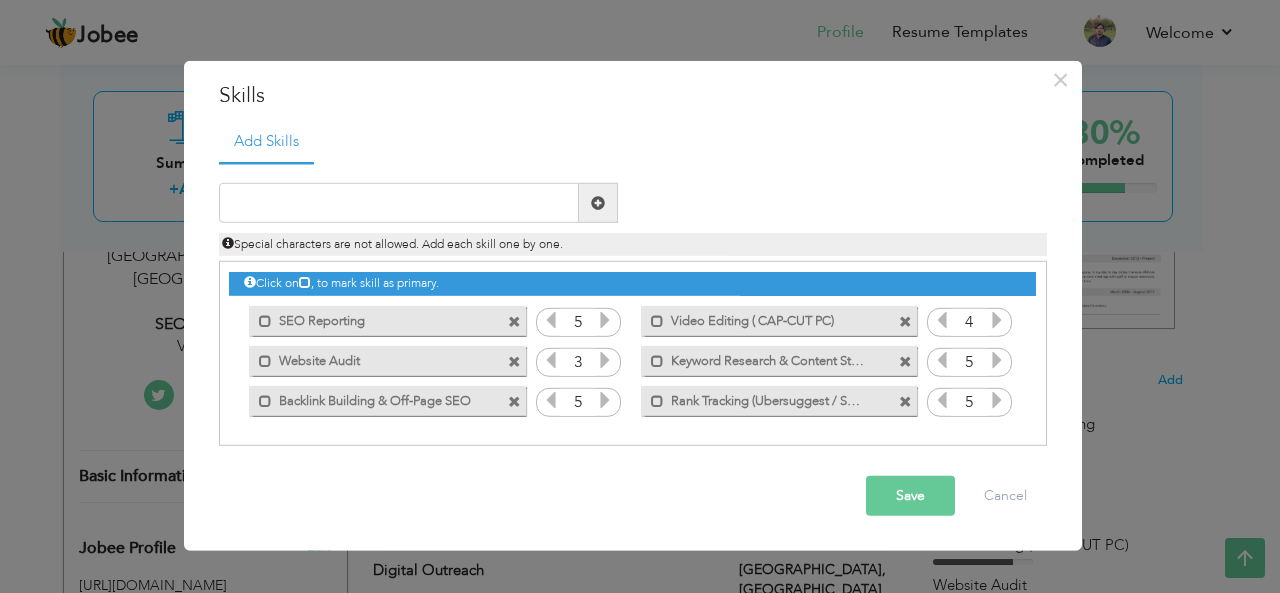 click on "Click on  , to mark skill as primary." at bounding box center (633, 353) 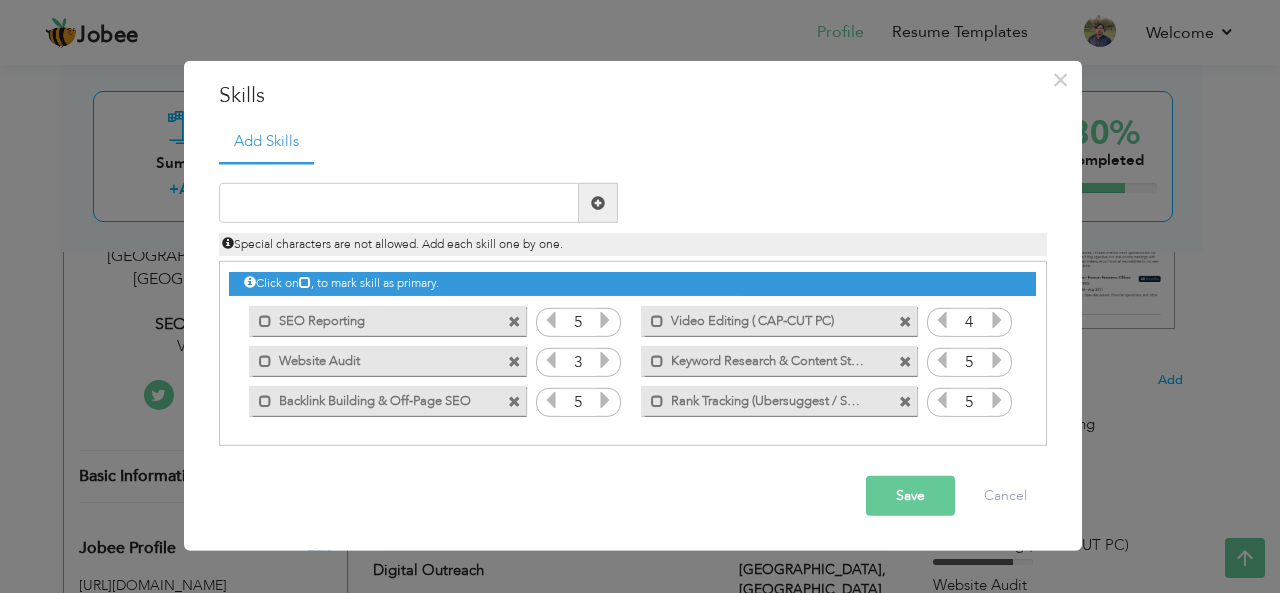 click at bounding box center (514, 361) 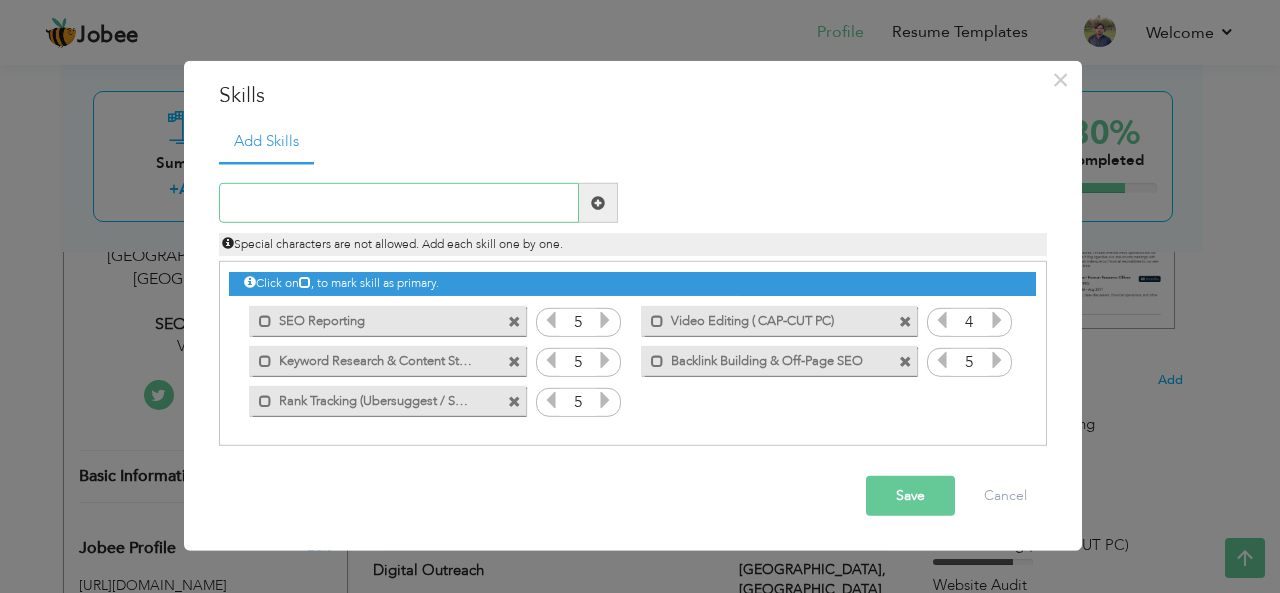 click at bounding box center [399, 203] 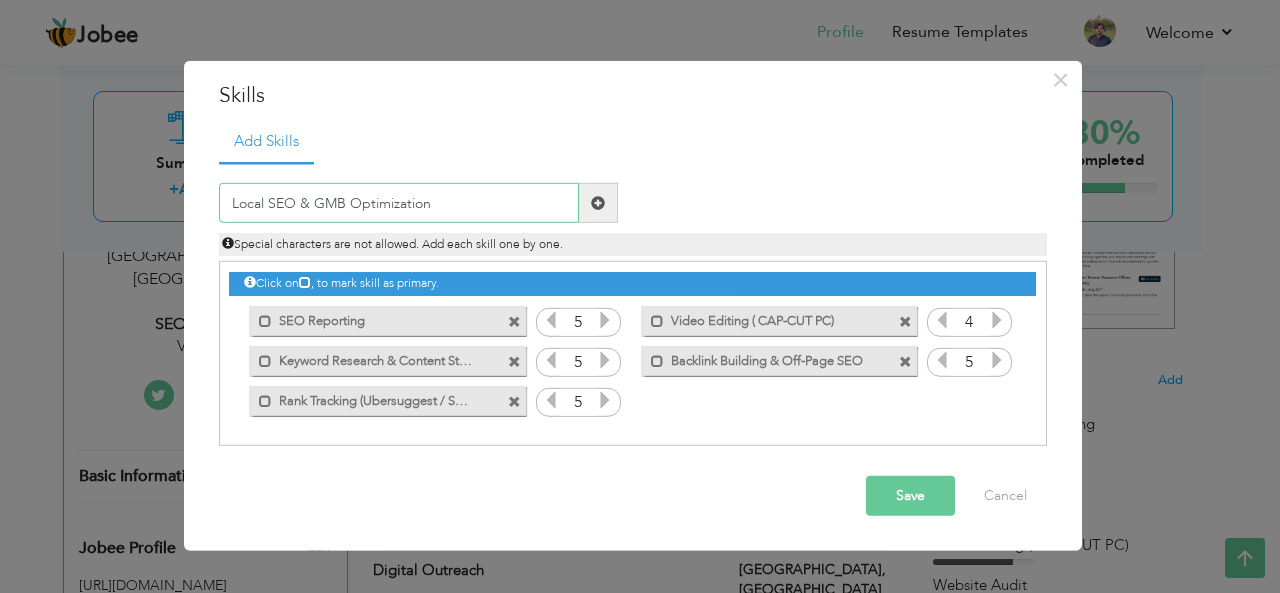 type on "Local SEO & GMB Optimization" 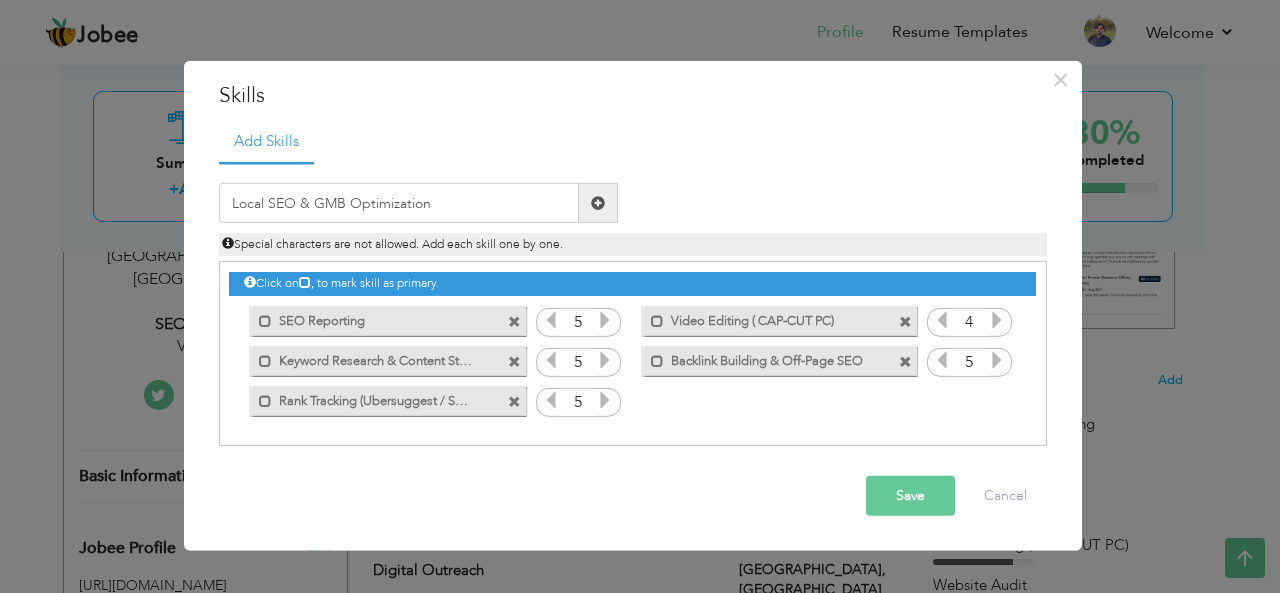 click at bounding box center (598, 203) 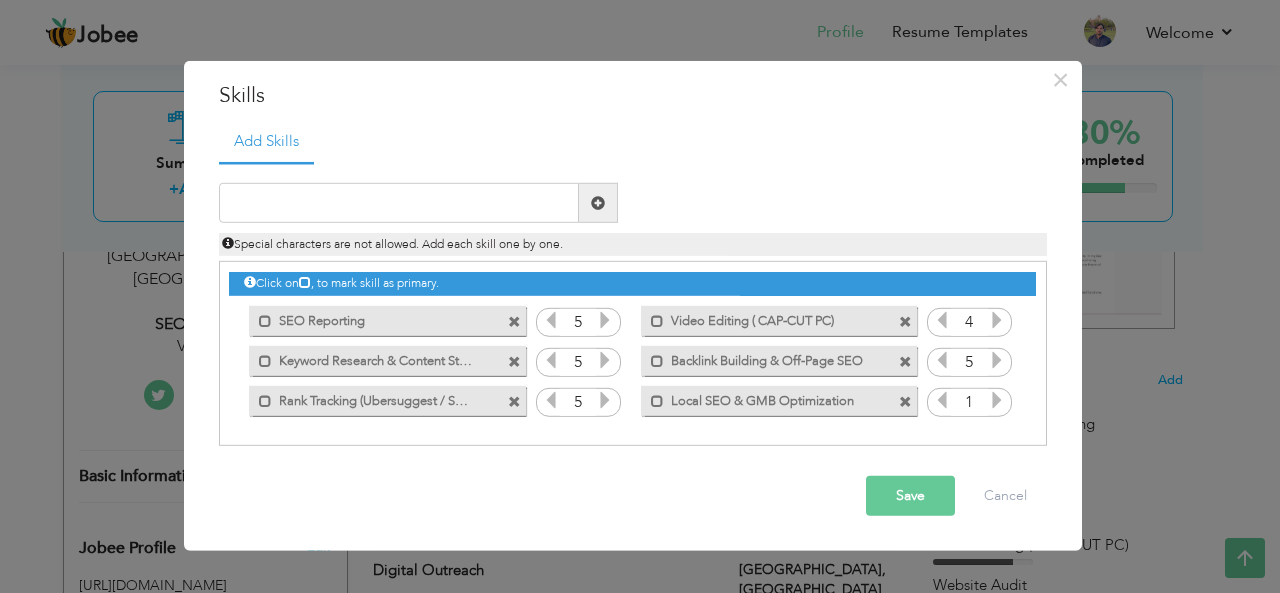 click at bounding box center [997, 400] 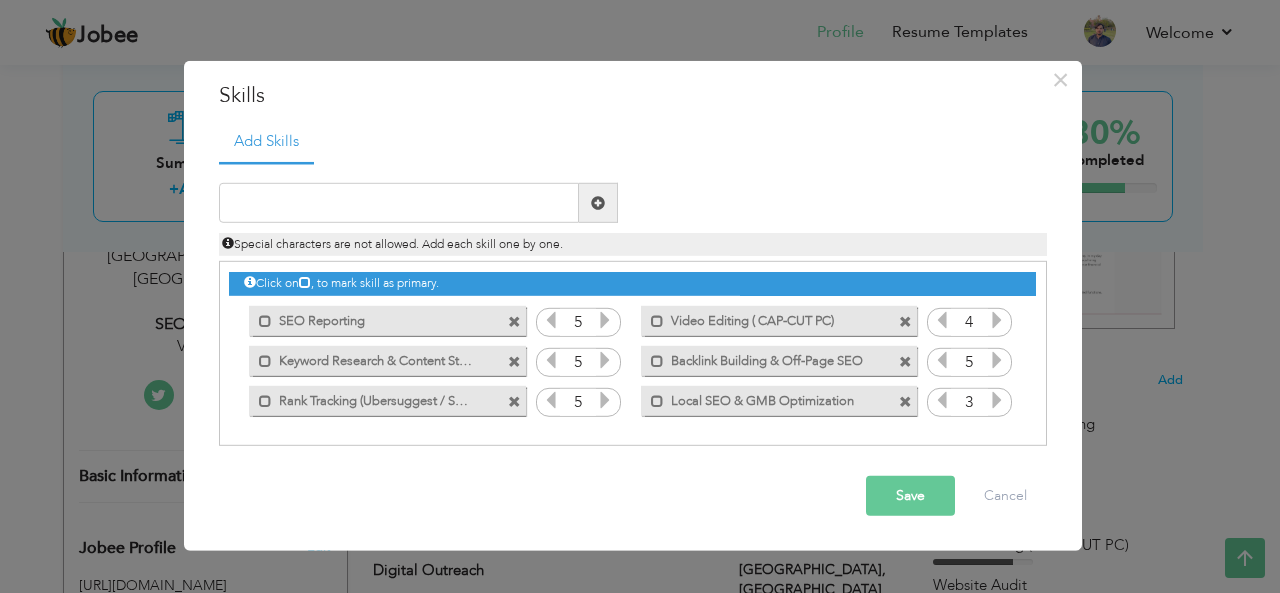 click at bounding box center [997, 400] 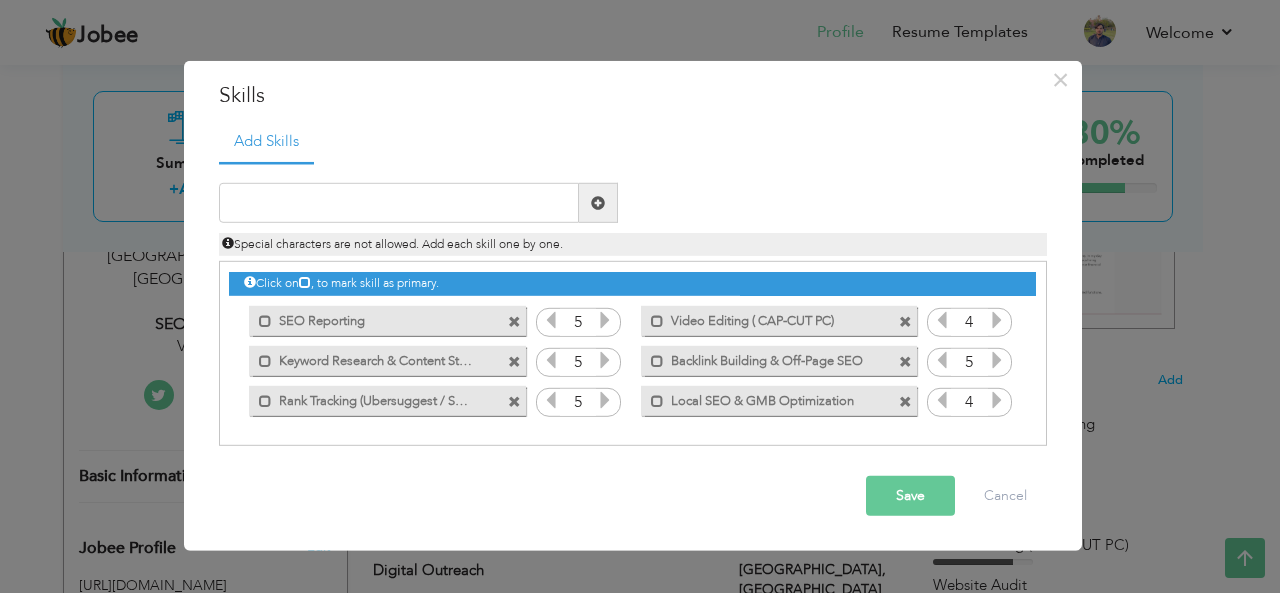 click at bounding box center [997, 400] 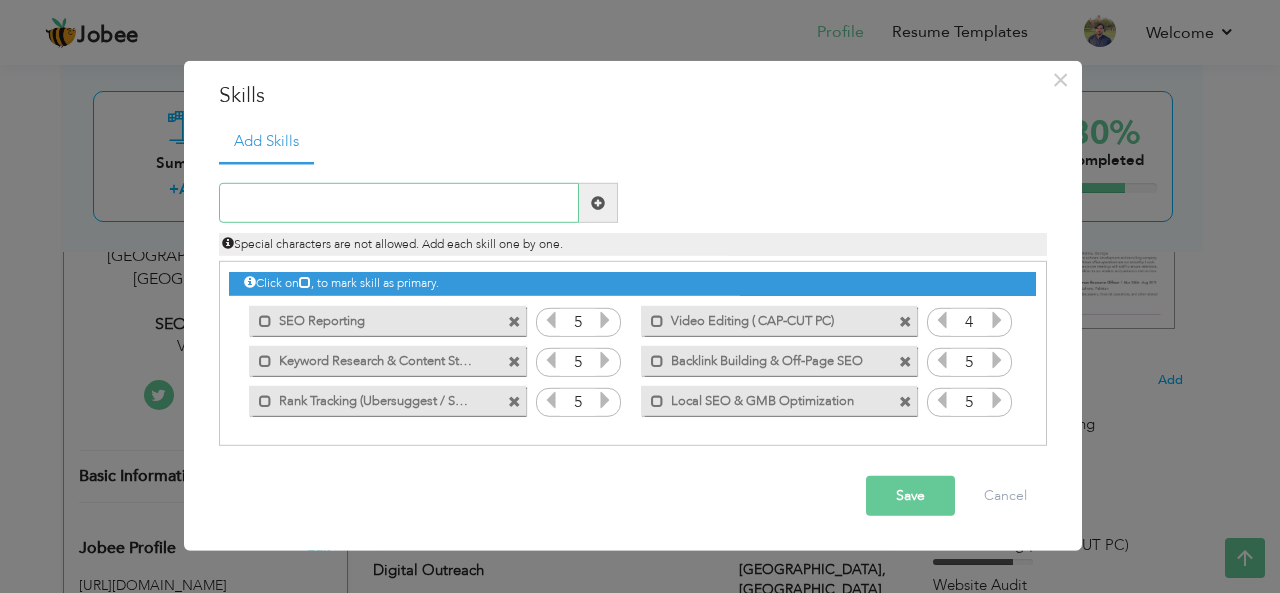 click at bounding box center [399, 203] 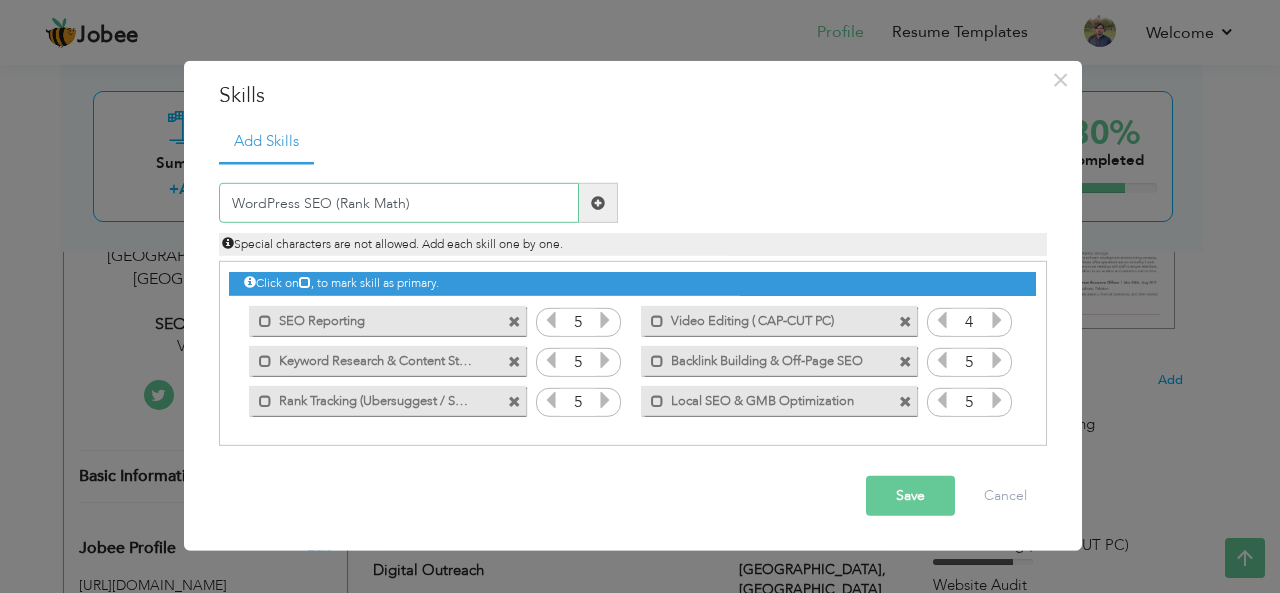 type on "WordPress SEO (Rank Math)" 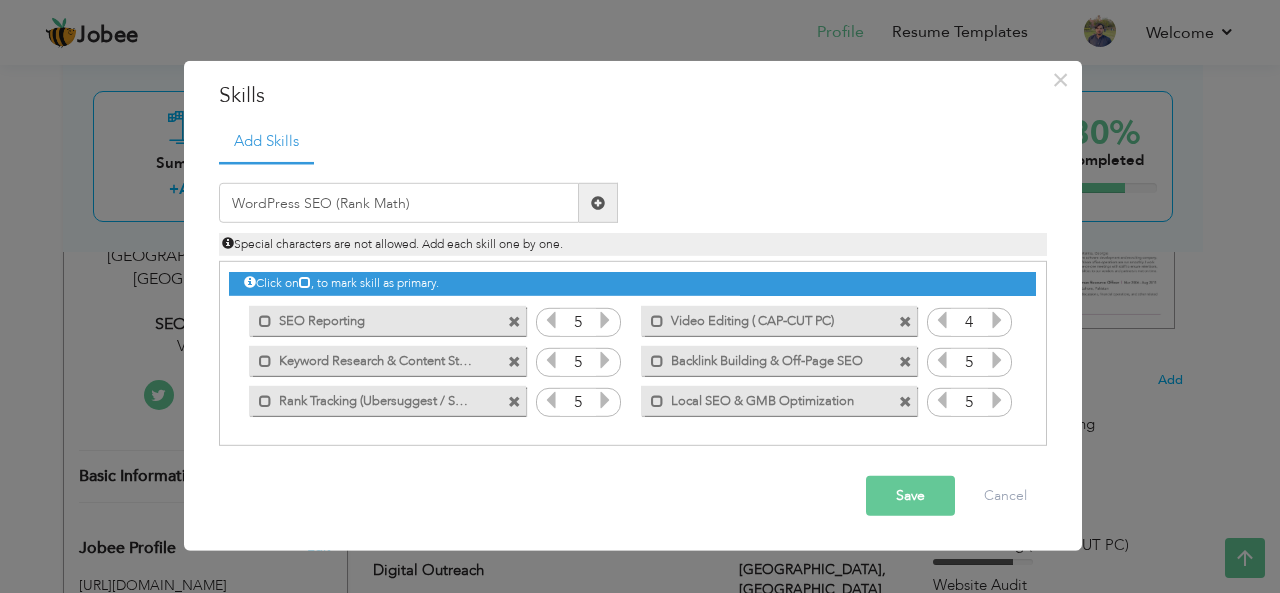 click at bounding box center (598, 203) 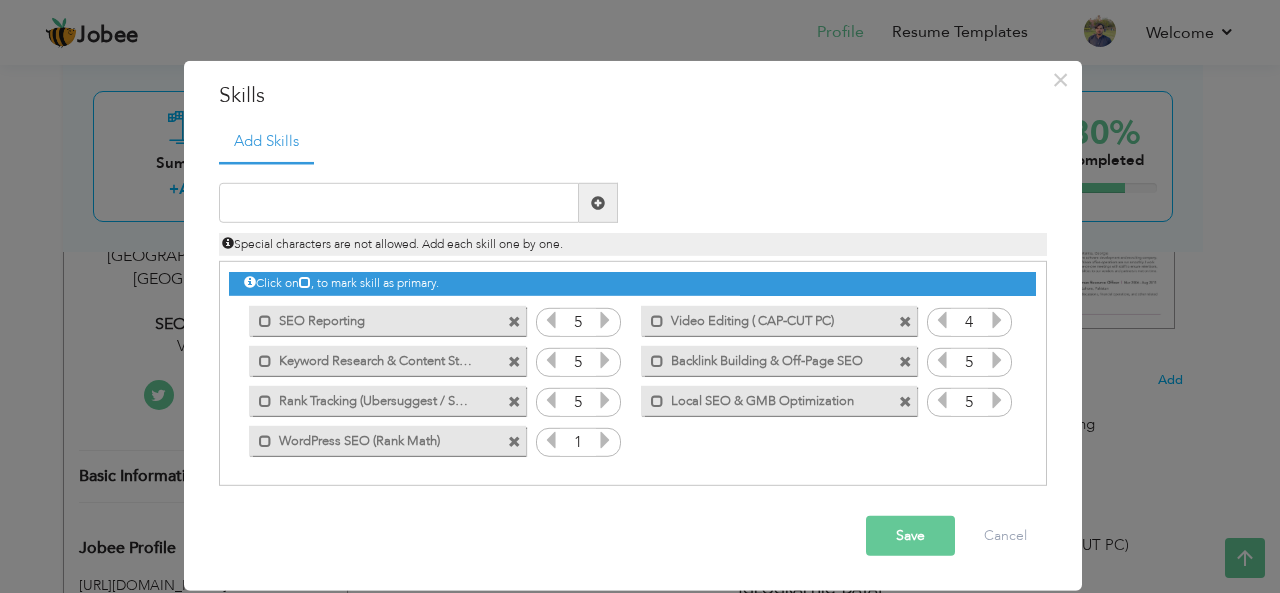 click at bounding box center (605, 440) 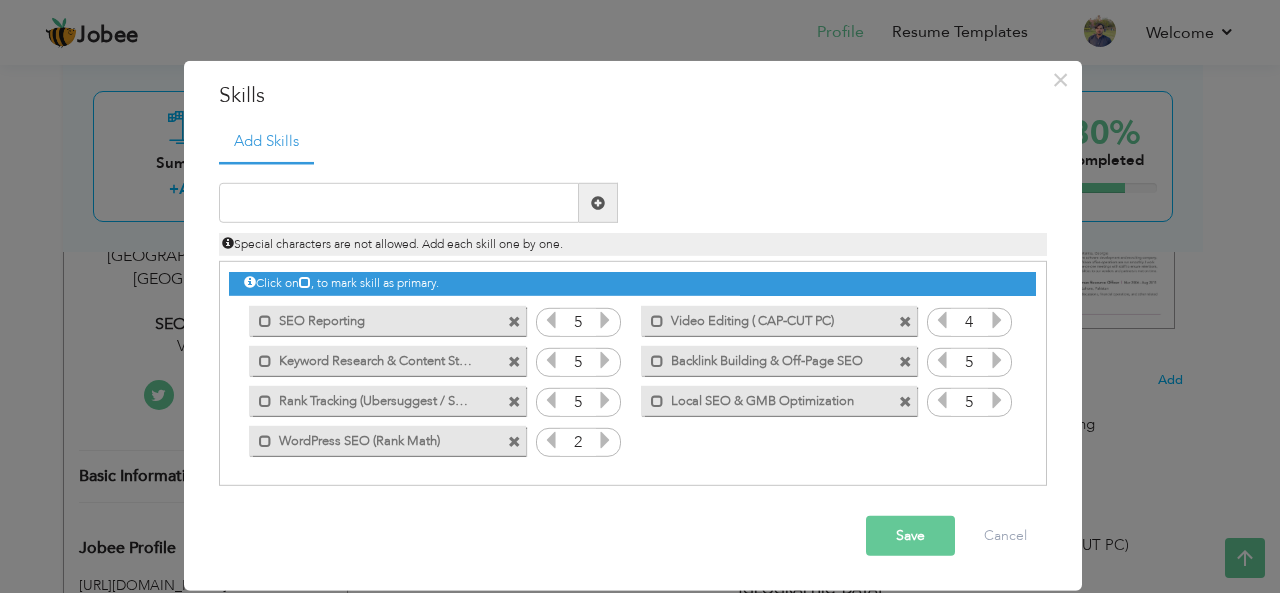 click at bounding box center (605, 440) 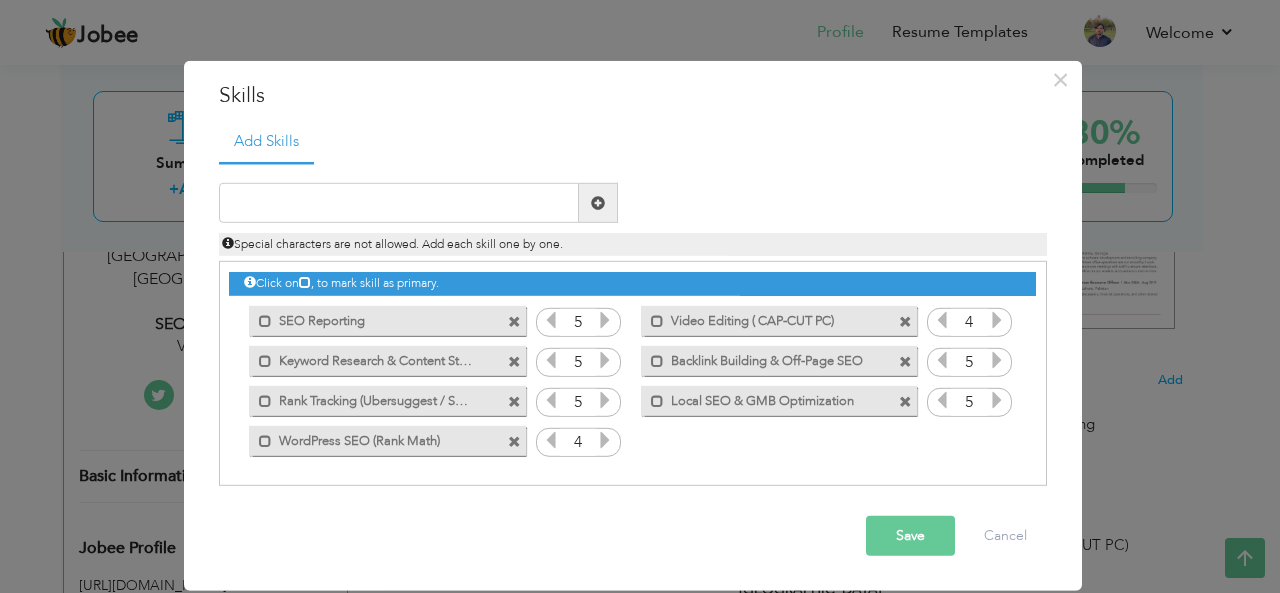 click at bounding box center [605, 440] 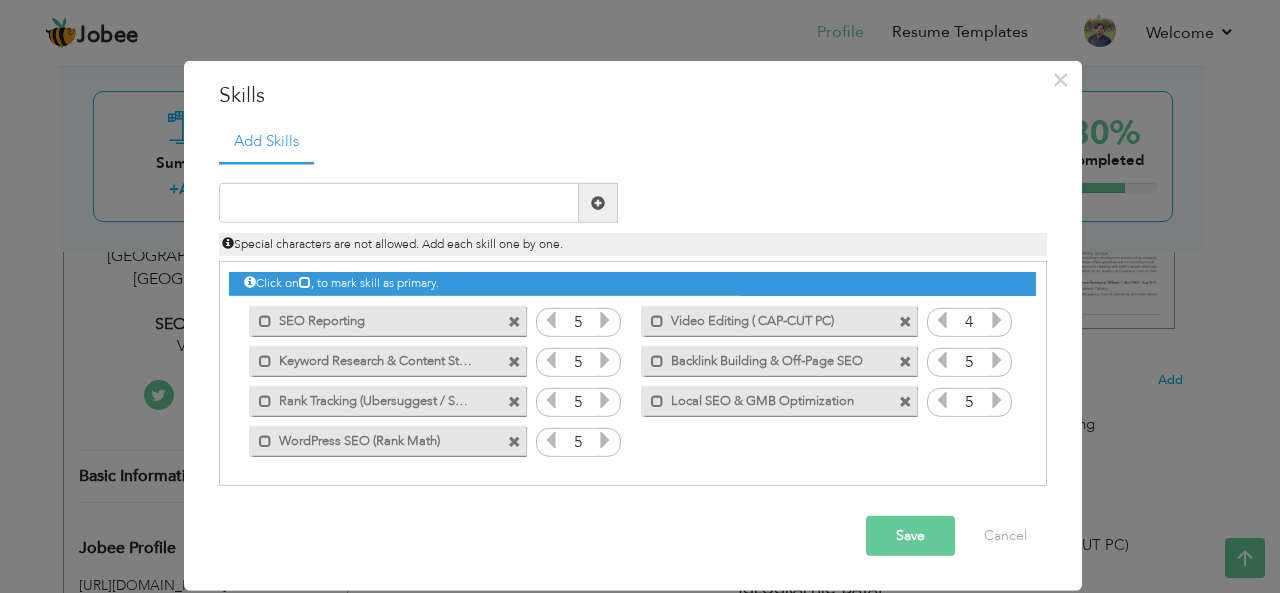 click at bounding box center (605, 440) 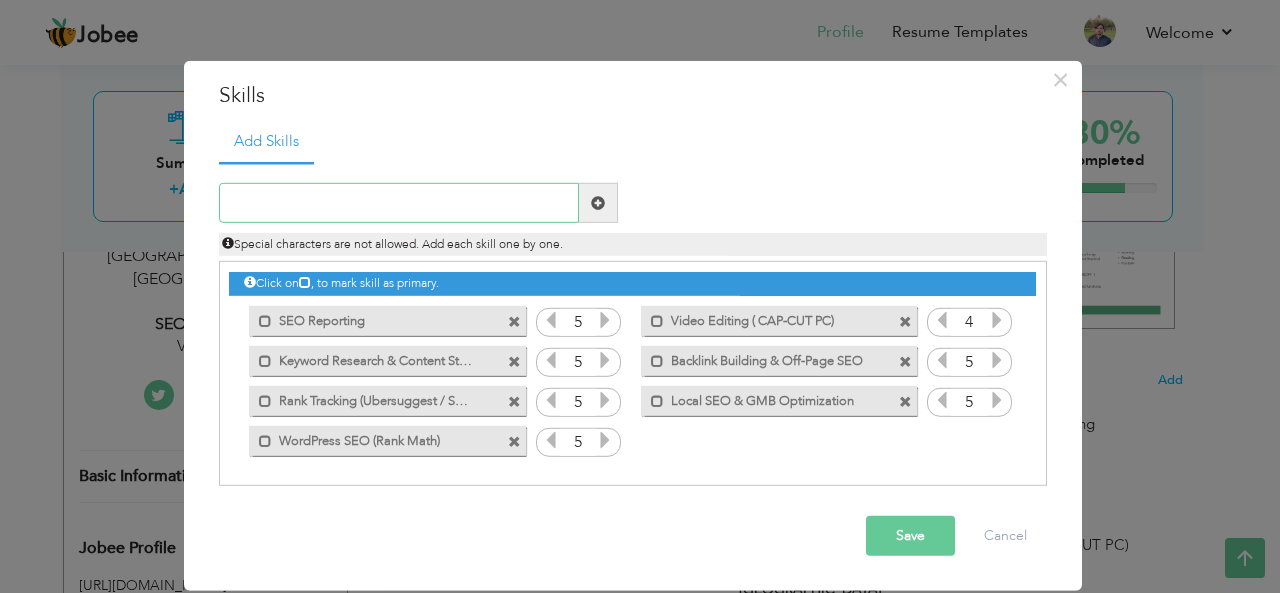 click at bounding box center [399, 203] 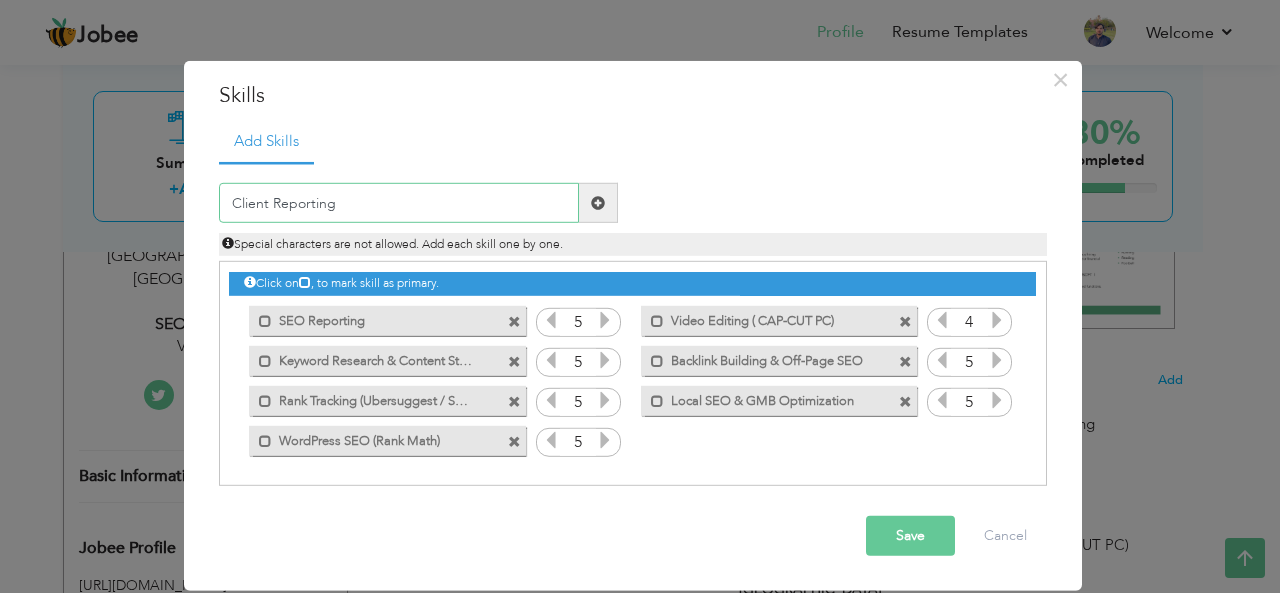 type on "Client Reporting" 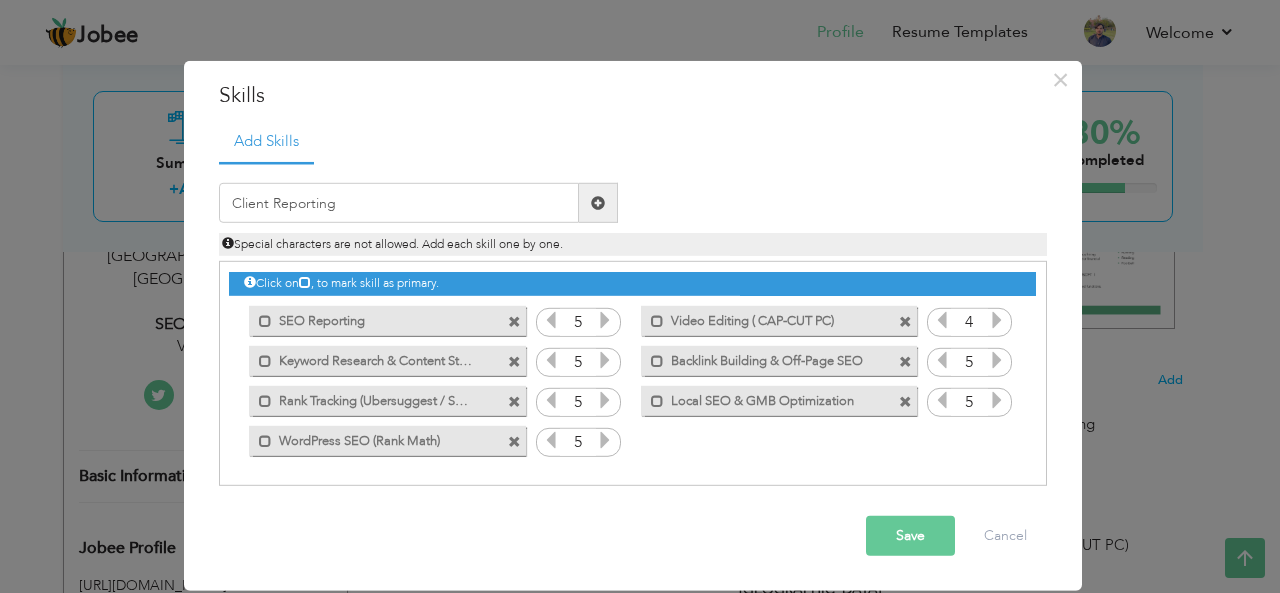 click at bounding box center (598, 203) 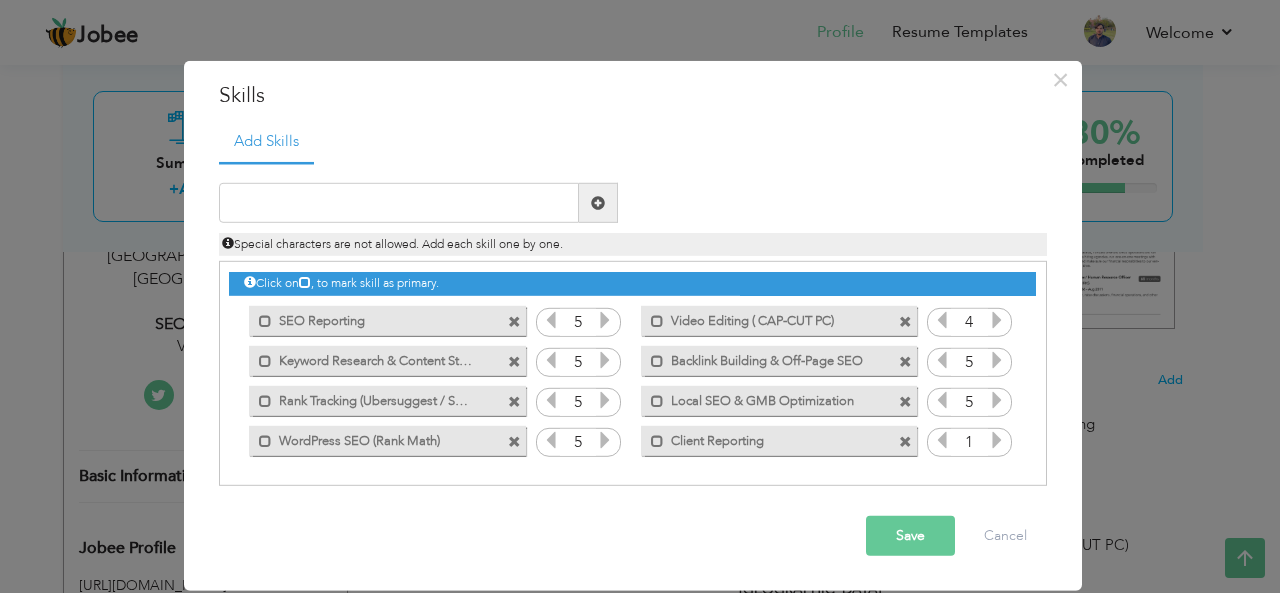 click at bounding box center [997, 440] 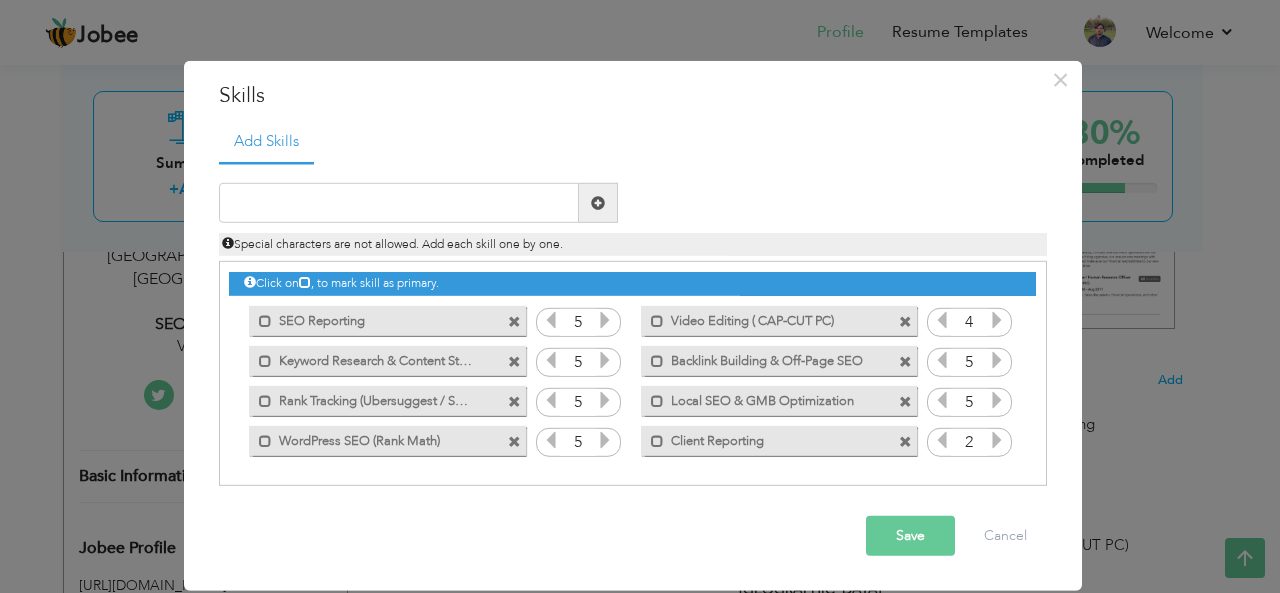 click at bounding box center (997, 440) 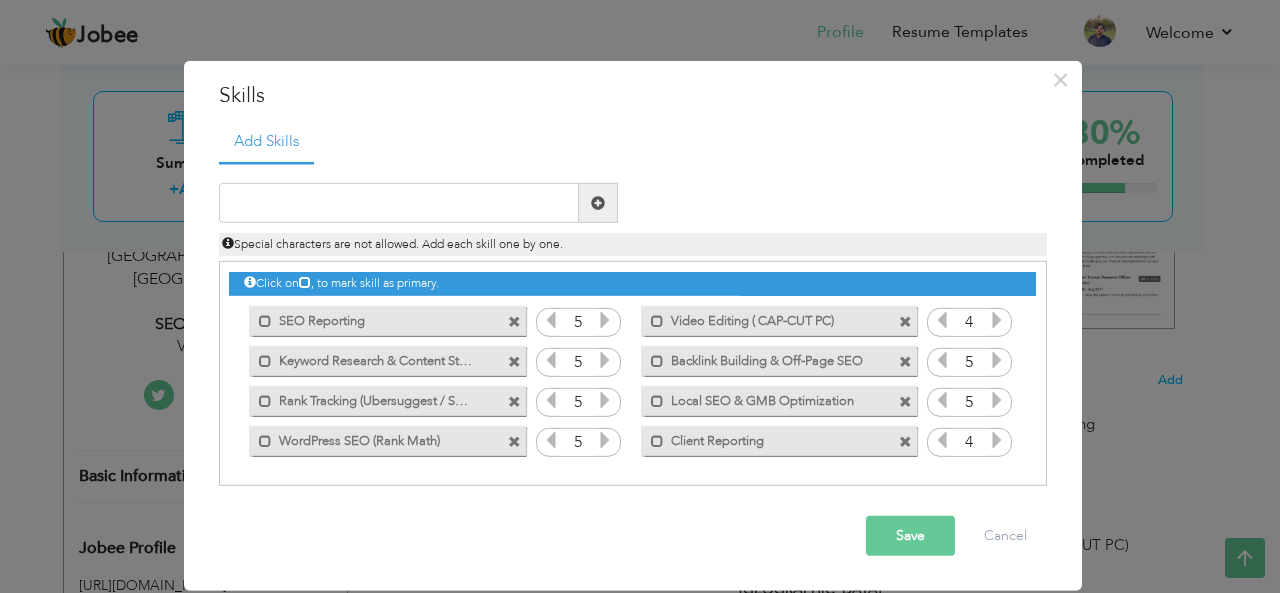 click at bounding box center [997, 440] 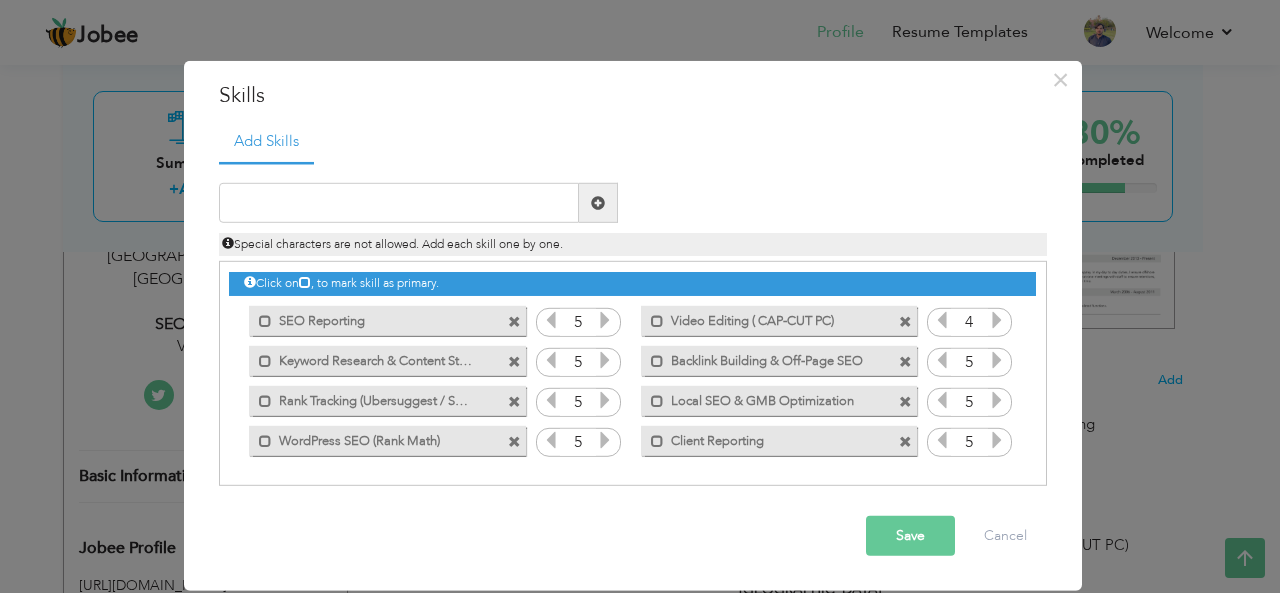 click at bounding box center (942, 320) 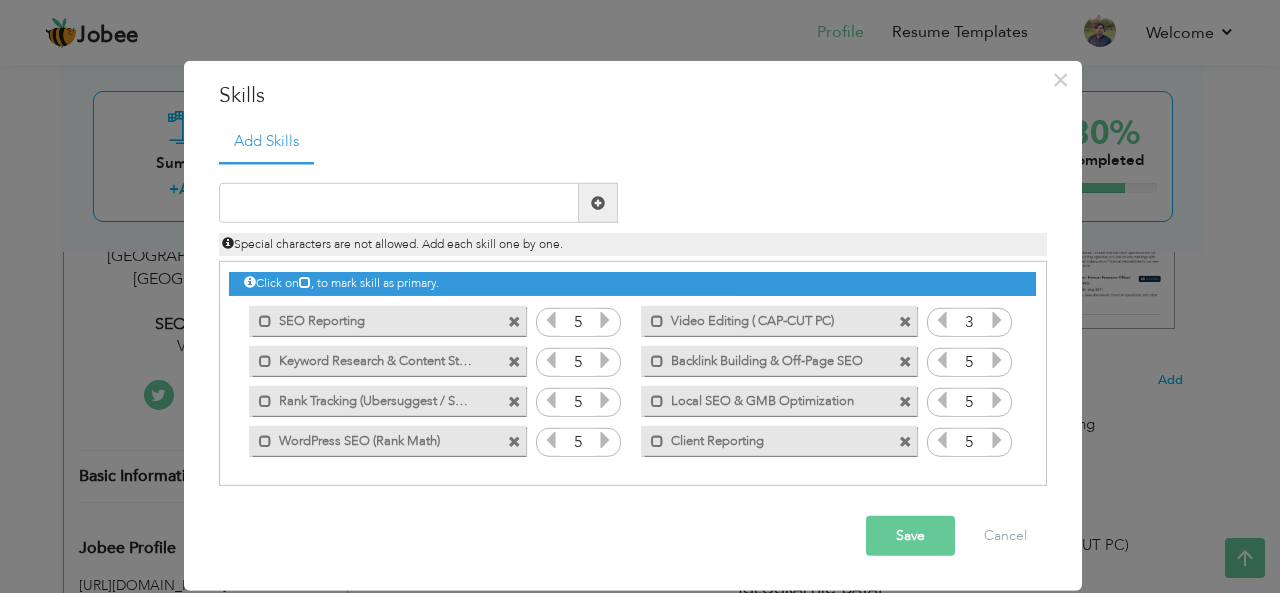 click on "Save" at bounding box center (910, 536) 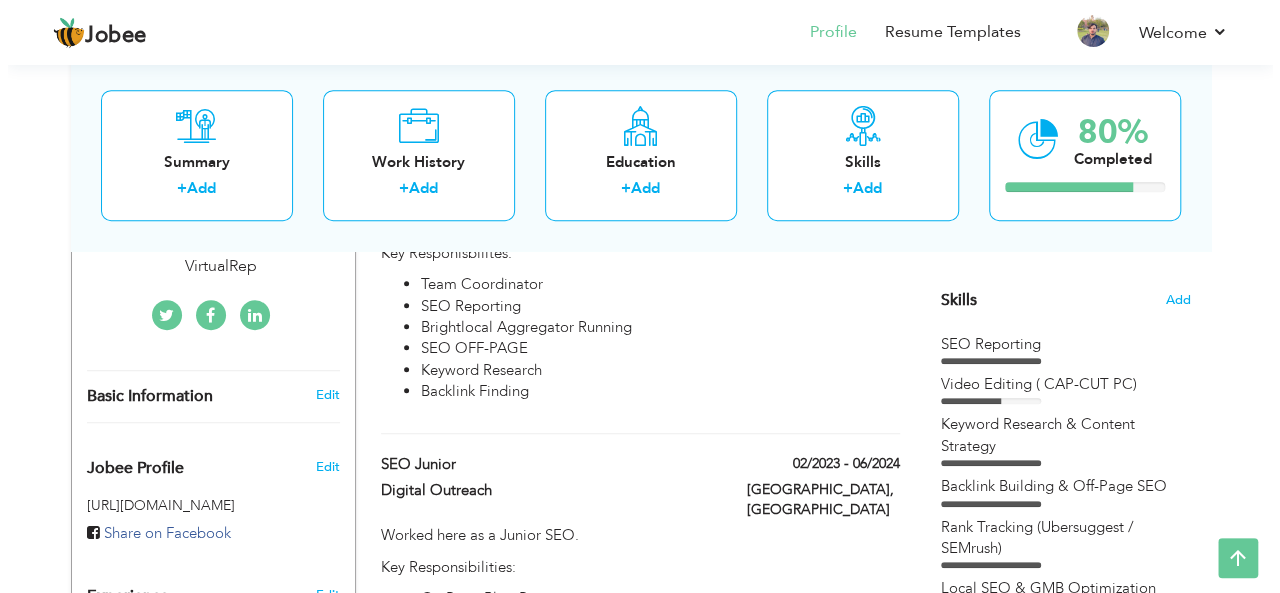 scroll, scrollTop: 428, scrollLeft: 0, axis: vertical 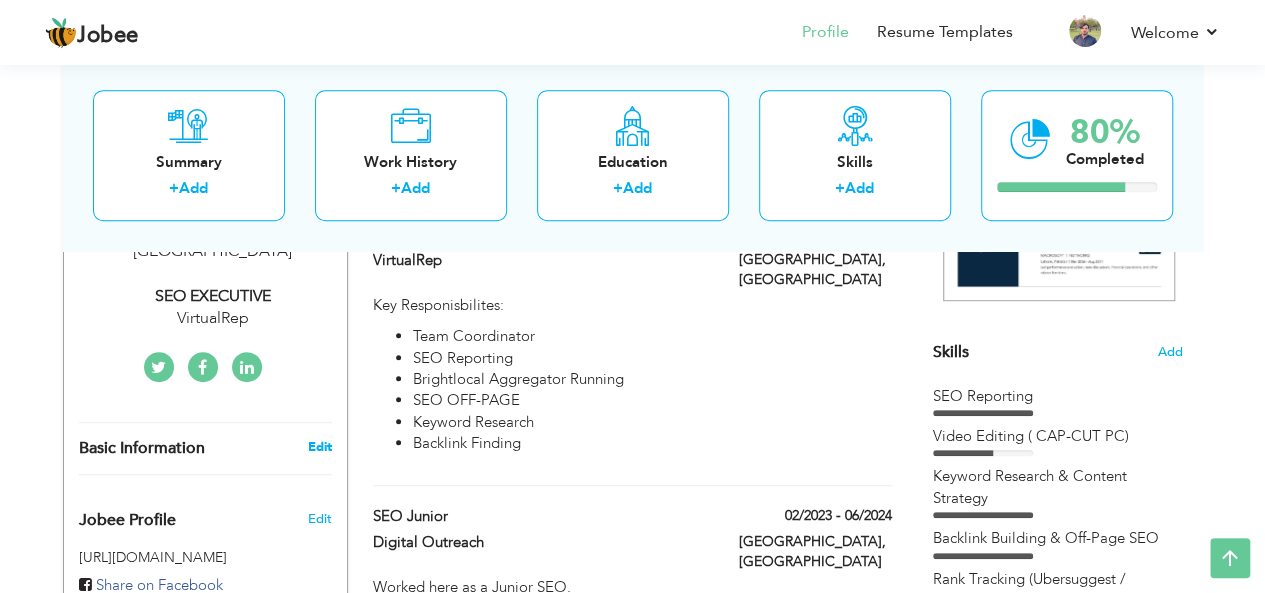 click on "Edit" at bounding box center [319, 447] 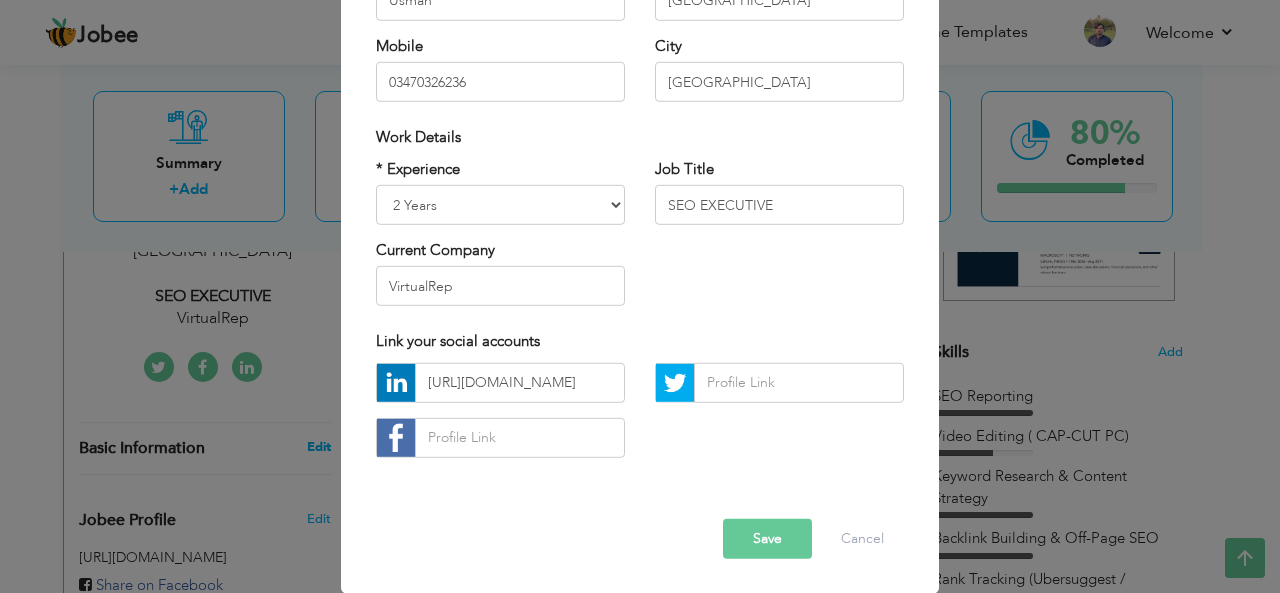 scroll, scrollTop: 0, scrollLeft: 0, axis: both 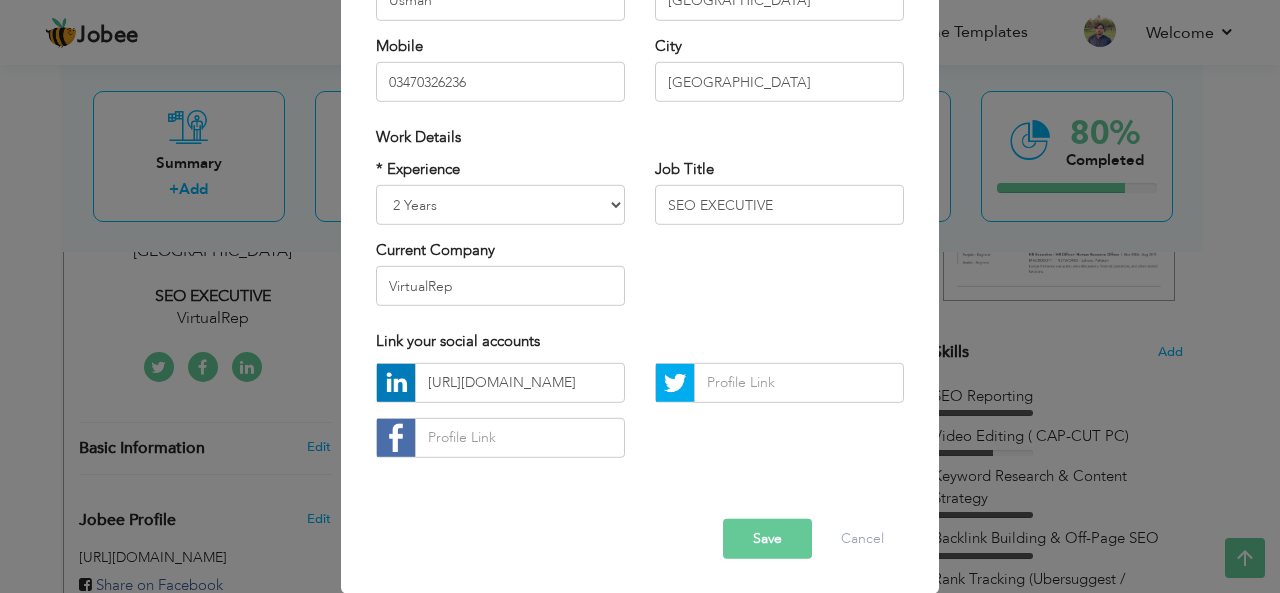 click on "Save" at bounding box center [767, 539] 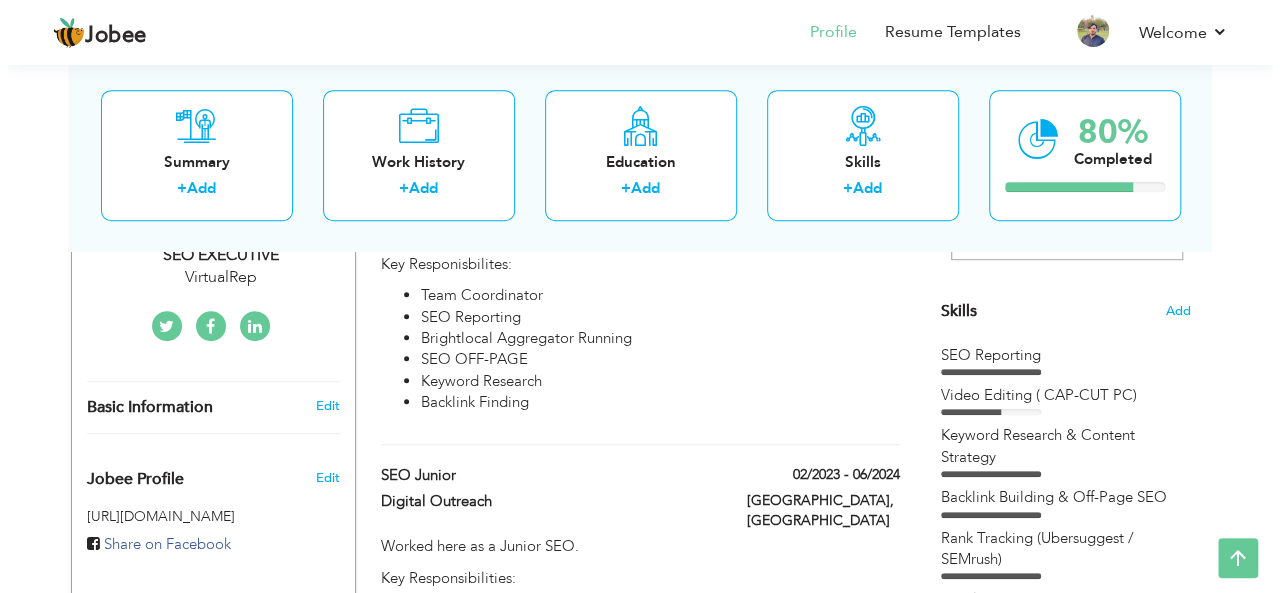 scroll, scrollTop: 400, scrollLeft: 0, axis: vertical 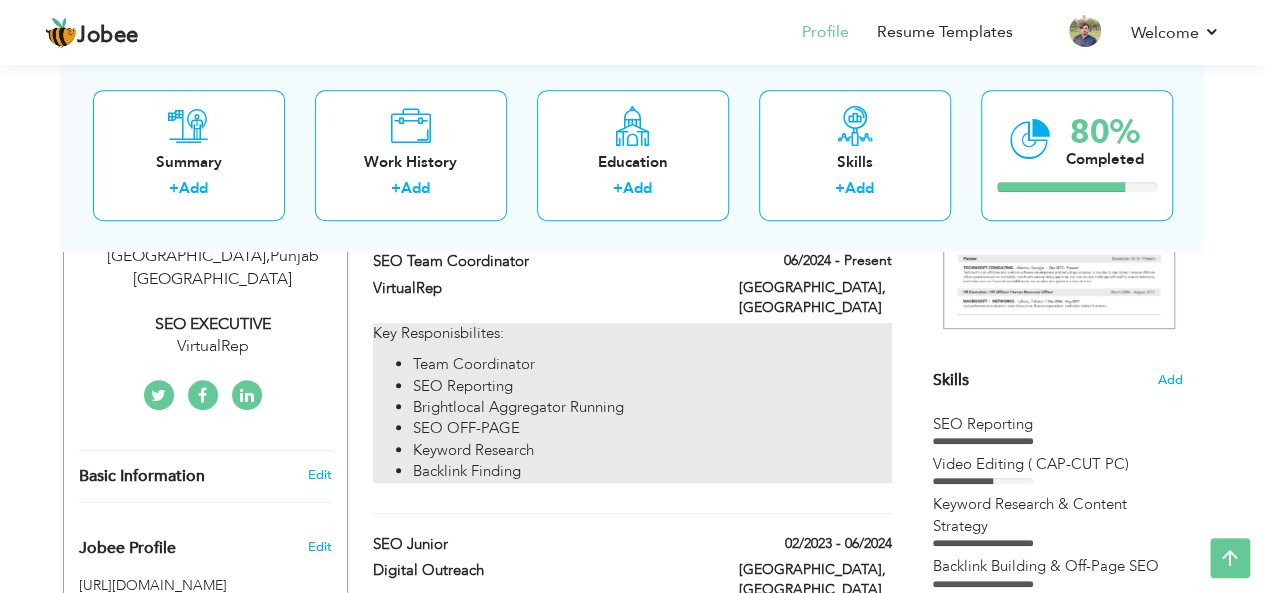 click on "Team Coordinator" at bounding box center (652, 364) 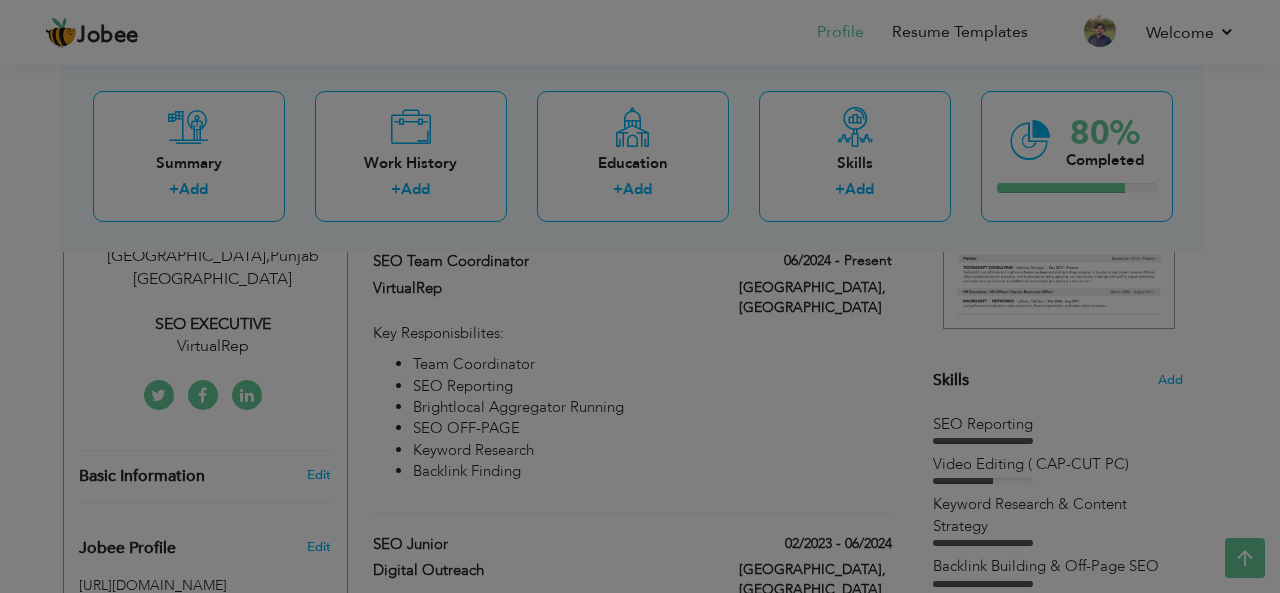 scroll, scrollTop: 0, scrollLeft: 0, axis: both 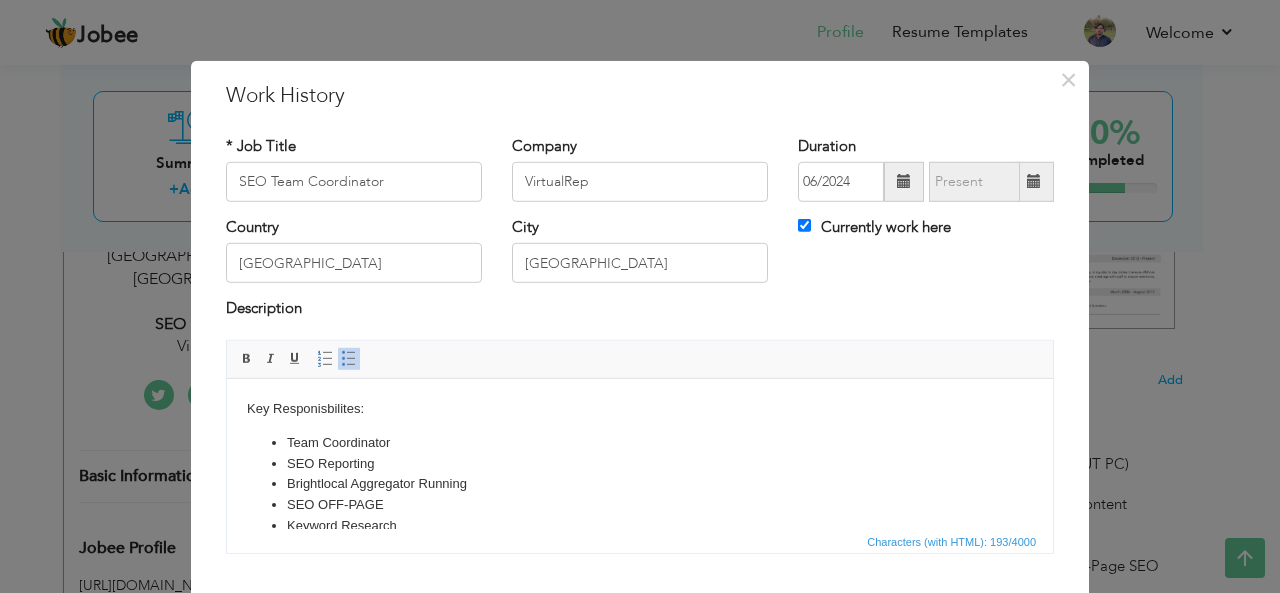 click on "Team Coordinator" at bounding box center [640, 442] 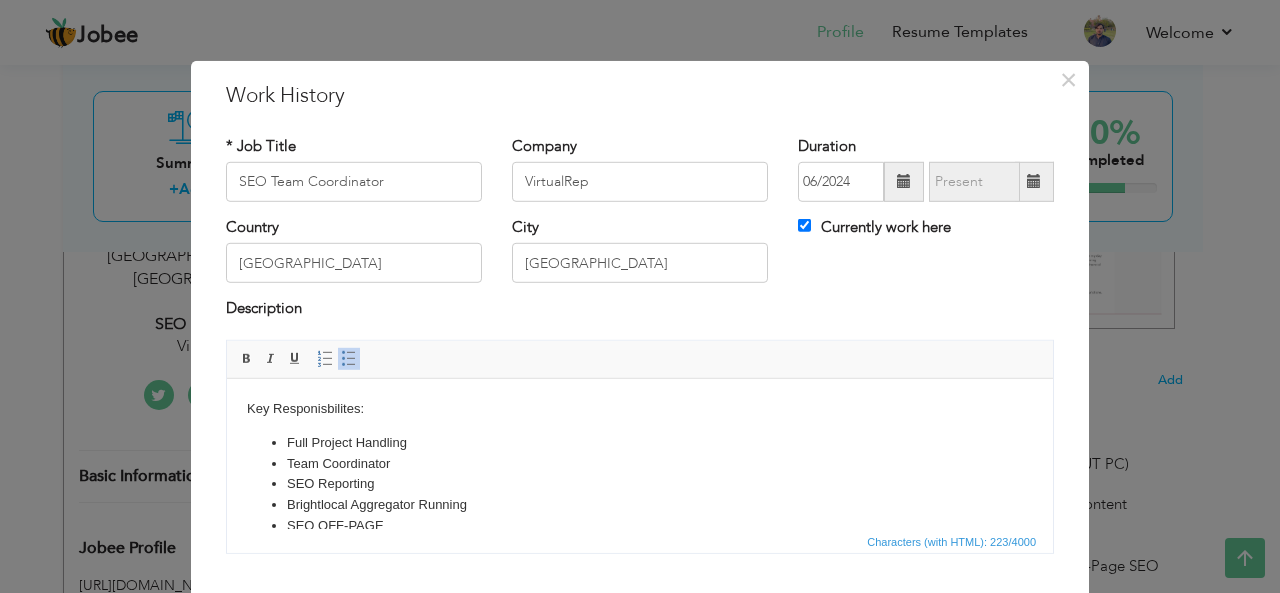 scroll, scrollTop: 69, scrollLeft: 0, axis: vertical 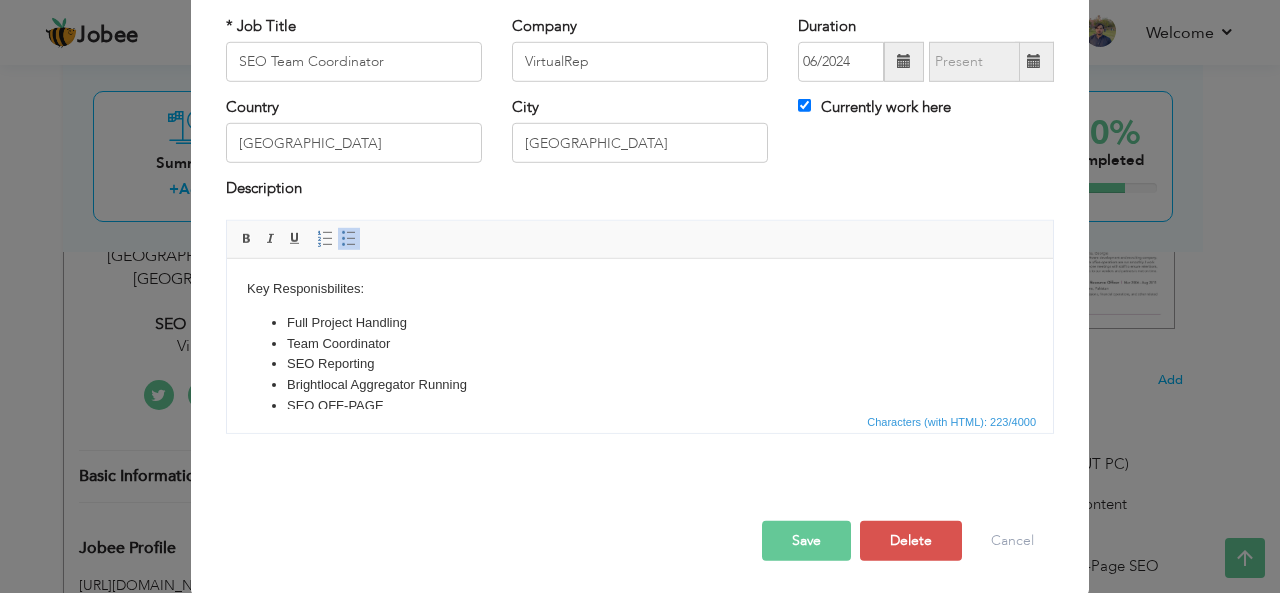 click on "Save" at bounding box center [806, 541] 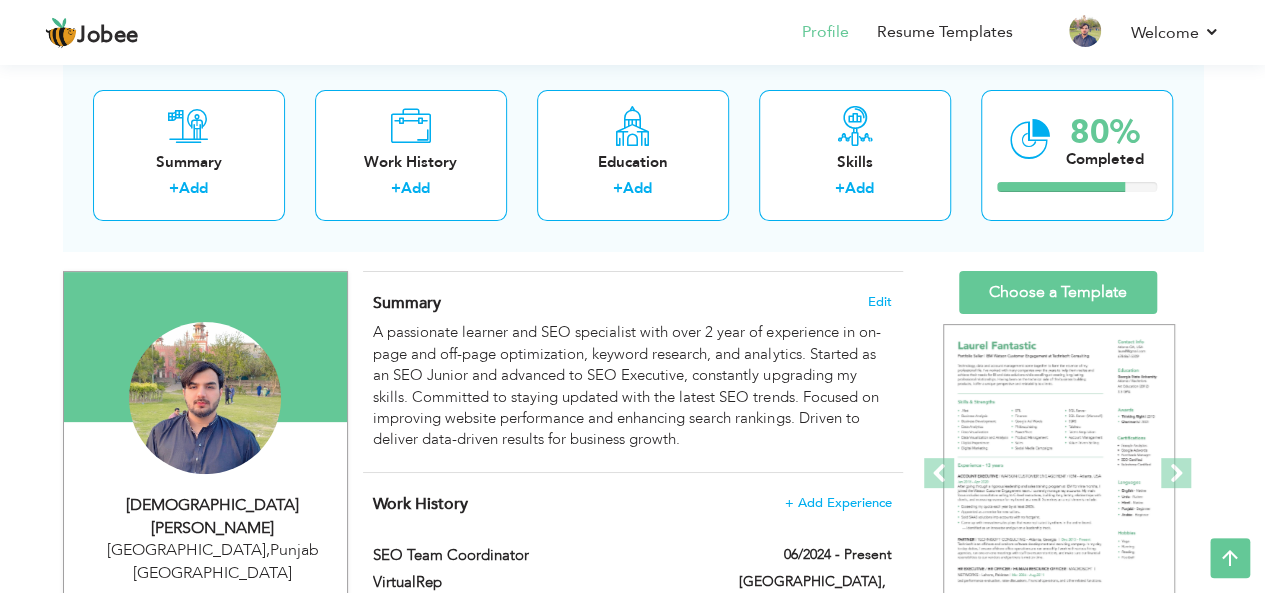 scroll, scrollTop: 100, scrollLeft: 0, axis: vertical 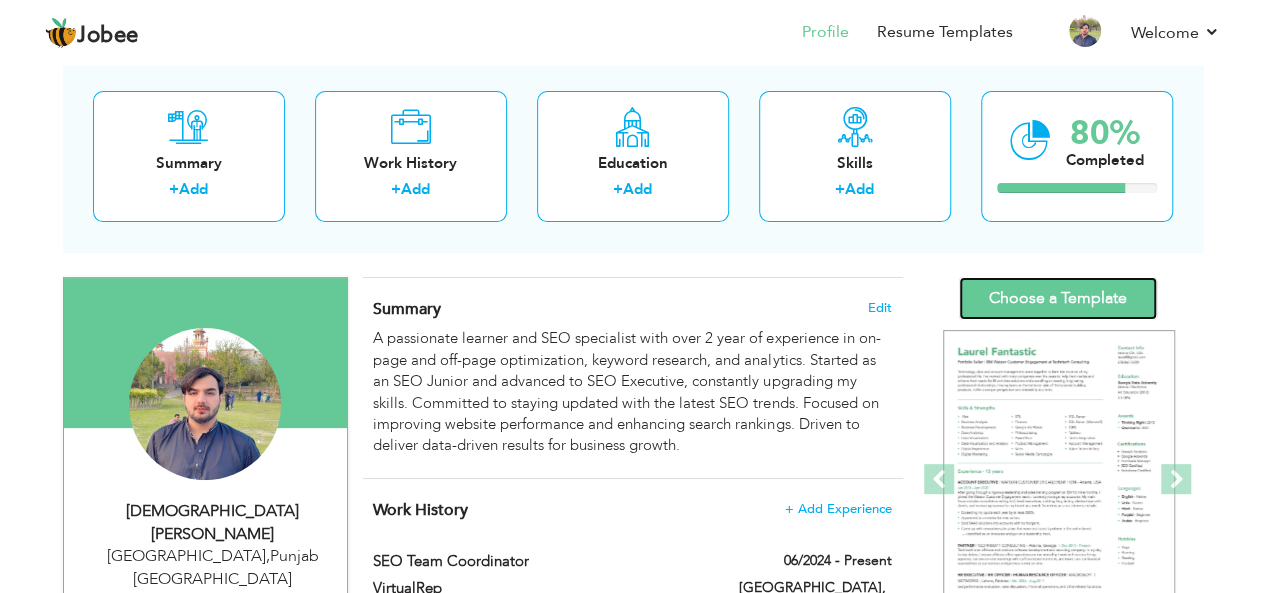 click on "Choose a Template" at bounding box center (1058, 298) 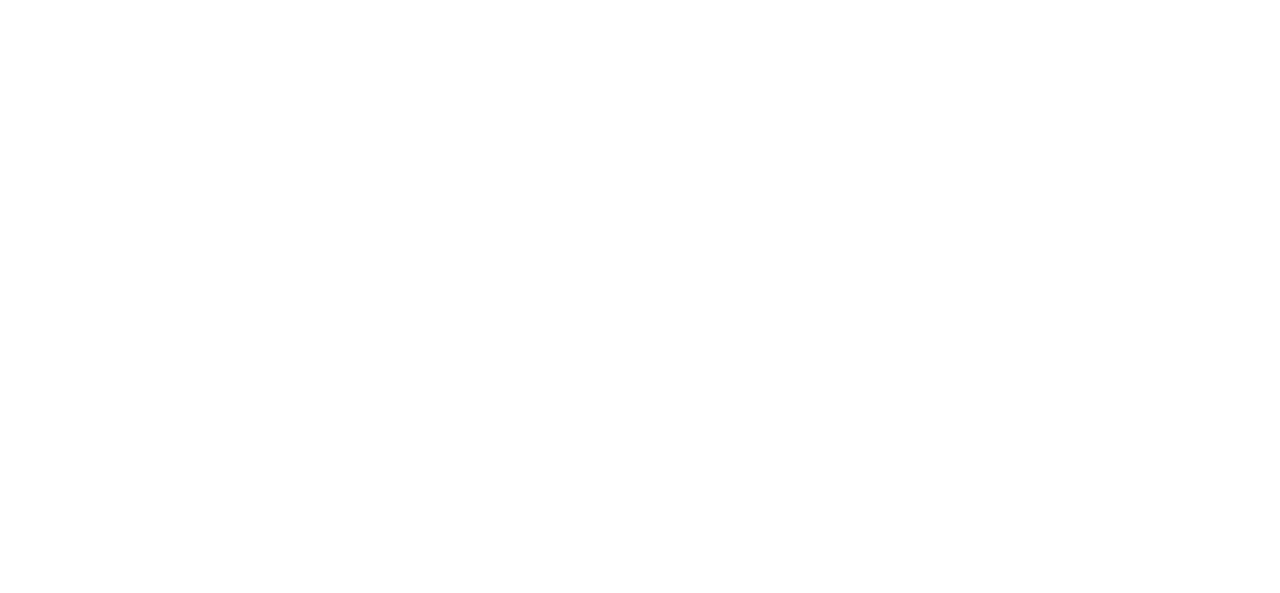 scroll, scrollTop: 0, scrollLeft: 0, axis: both 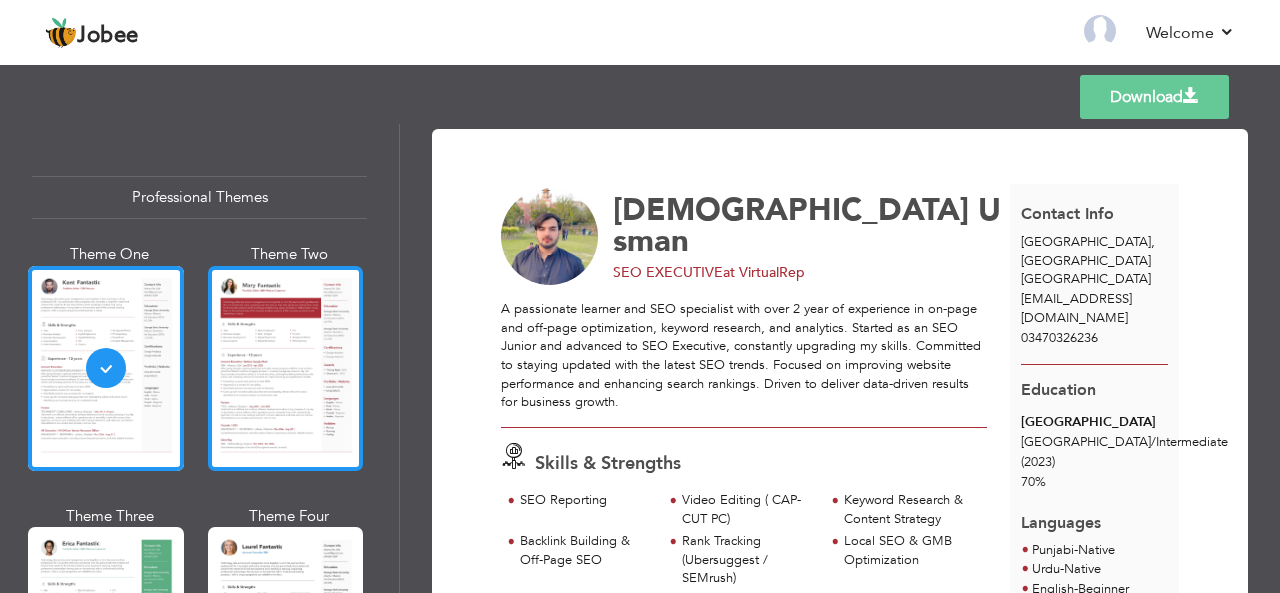 click at bounding box center (286, 368) 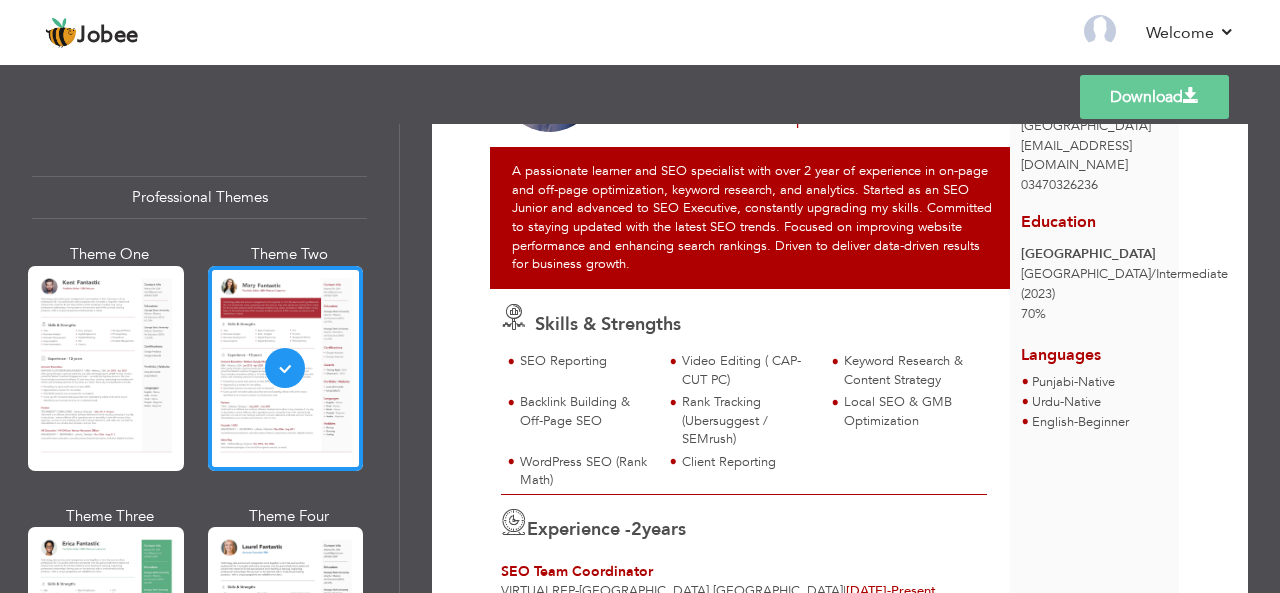 scroll, scrollTop: 0, scrollLeft: 0, axis: both 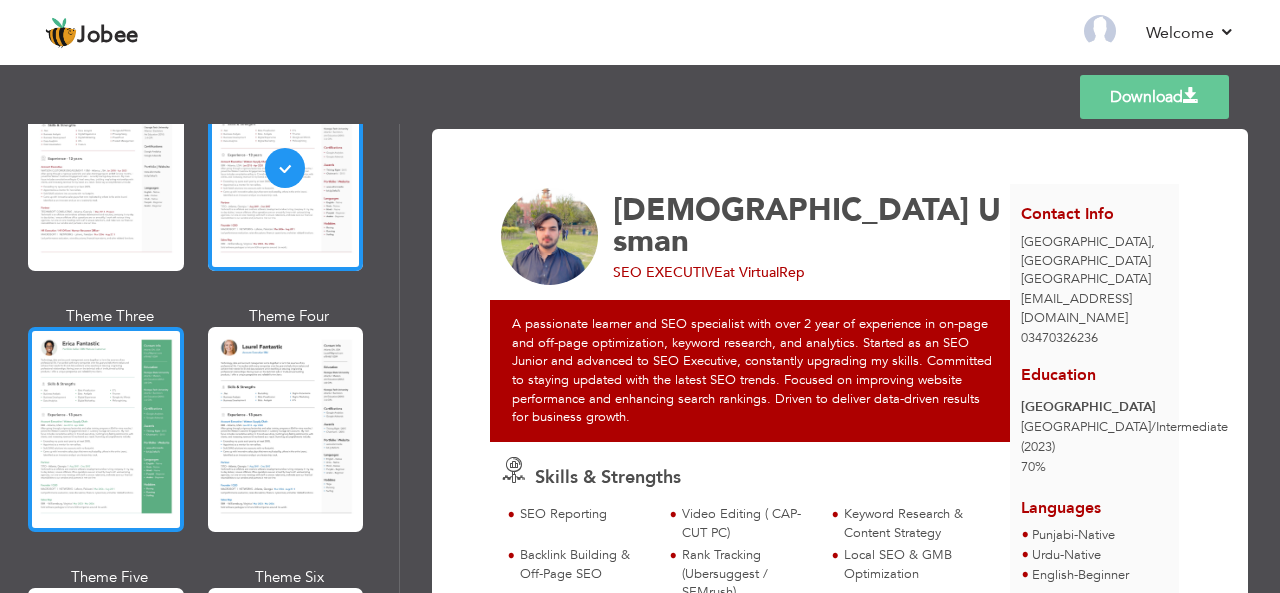 click at bounding box center (106, 429) 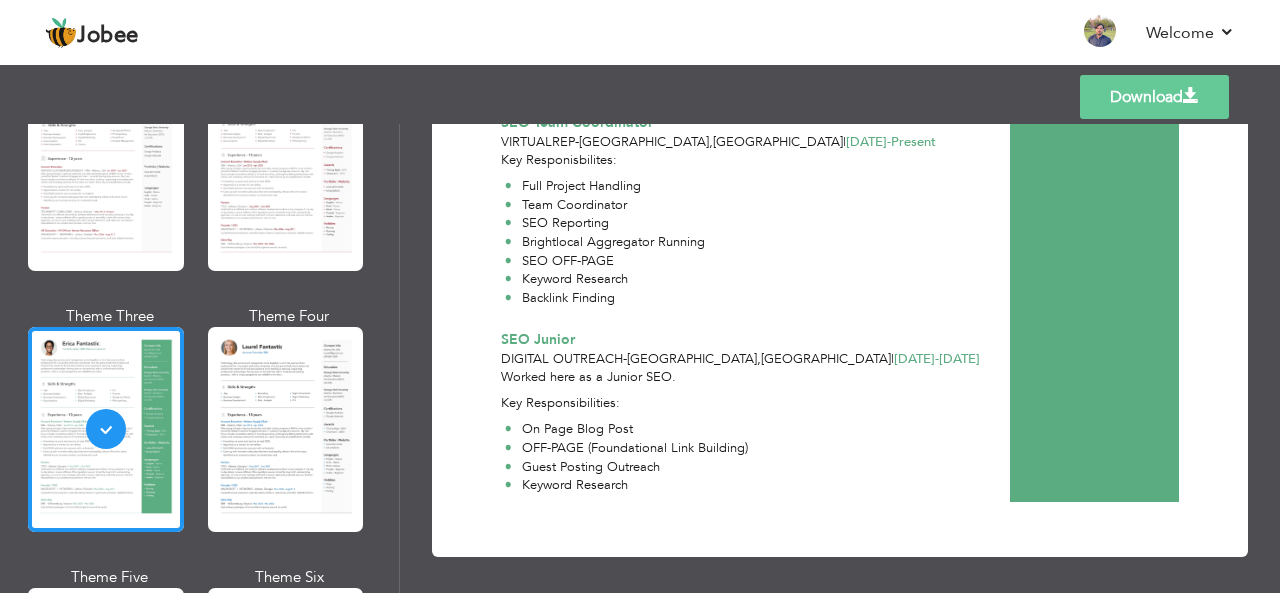 scroll, scrollTop: 592, scrollLeft: 0, axis: vertical 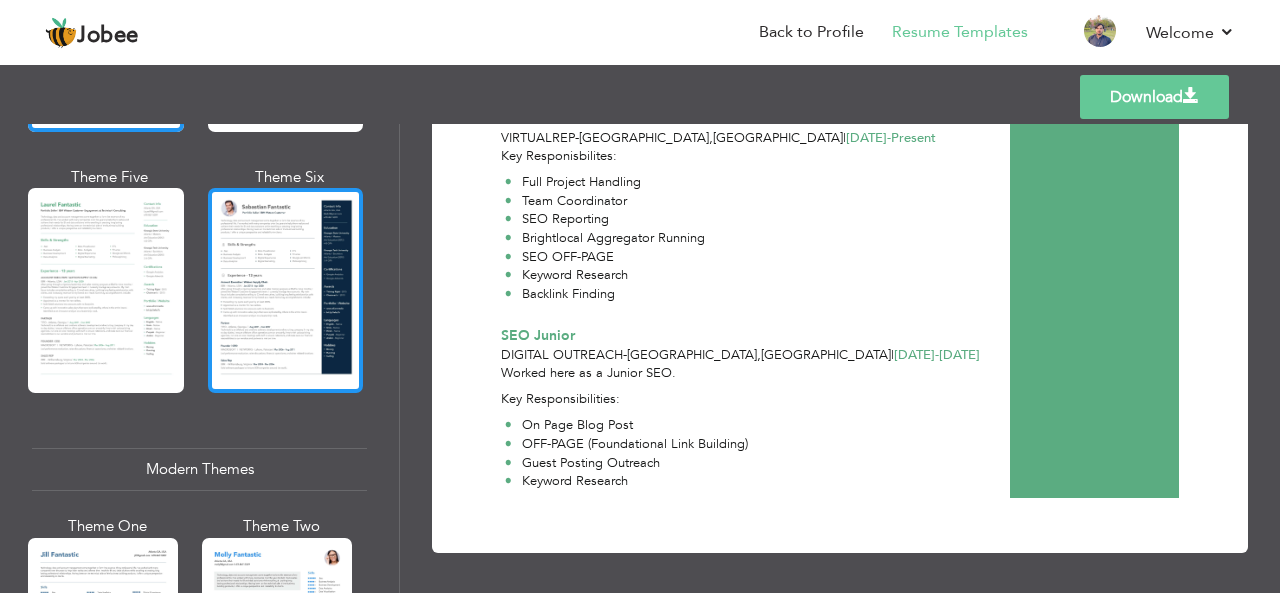 click at bounding box center [286, 290] 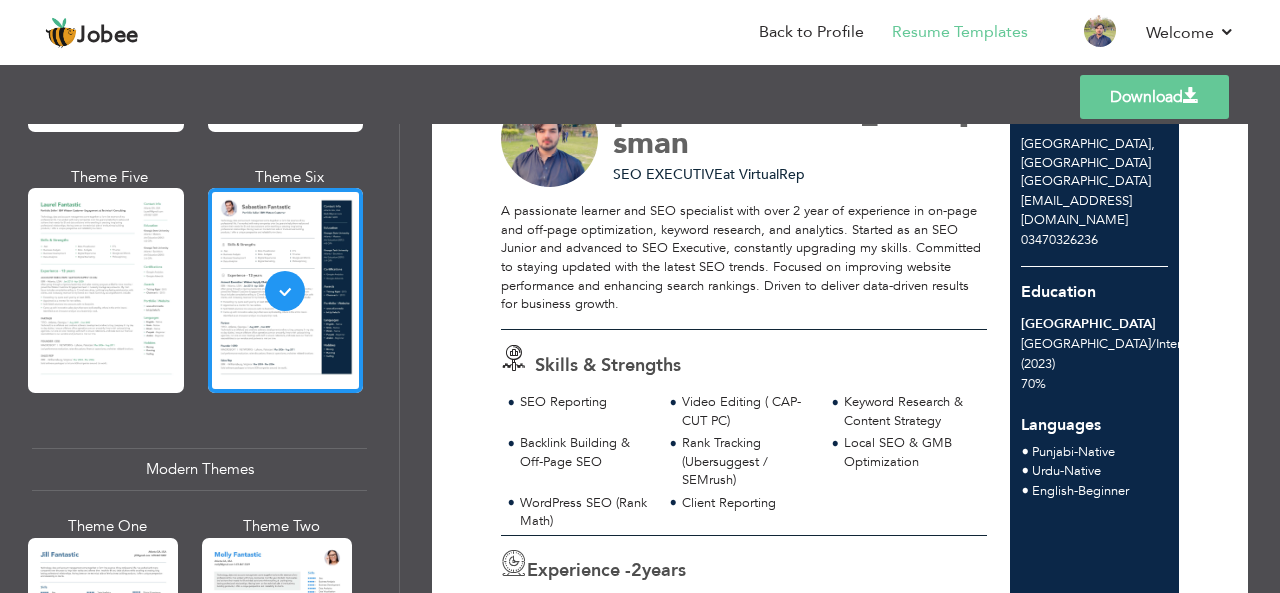 scroll, scrollTop: 92, scrollLeft: 0, axis: vertical 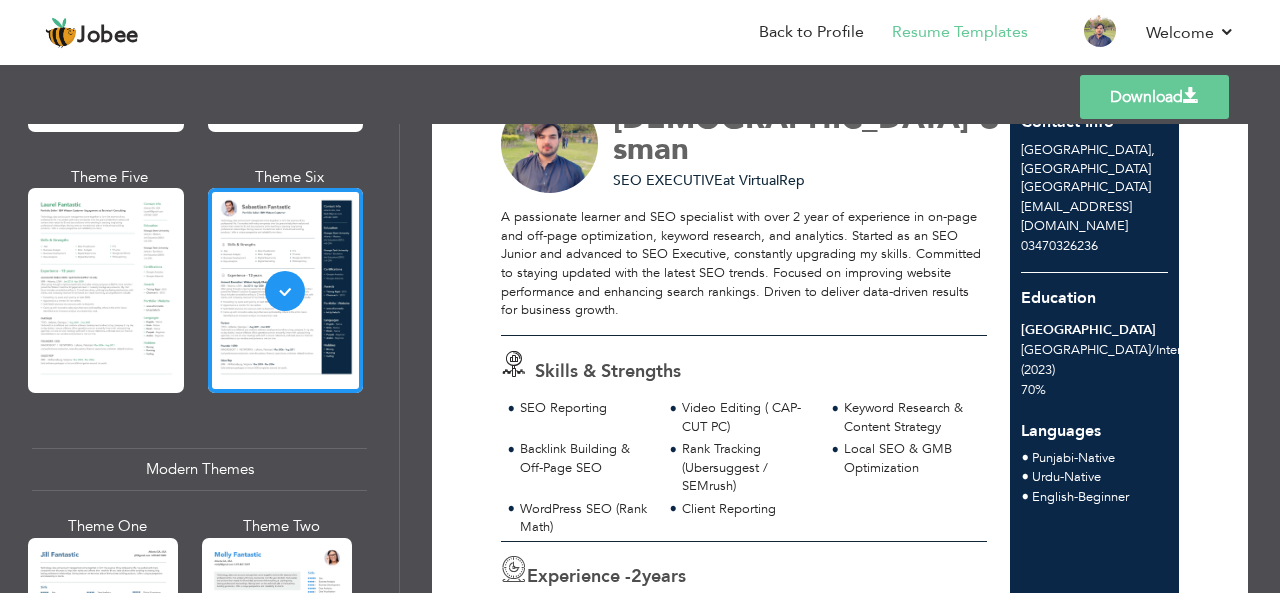 click on "Download" at bounding box center [1154, 97] 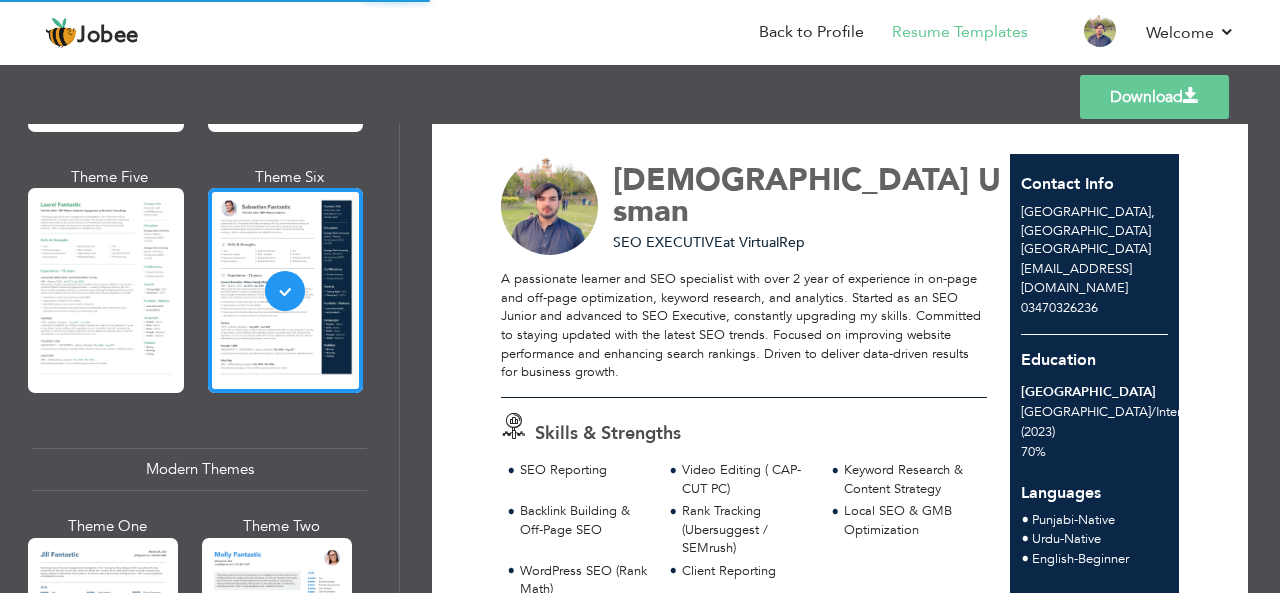 scroll, scrollTop: 0, scrollLeft: 0, axis: both 